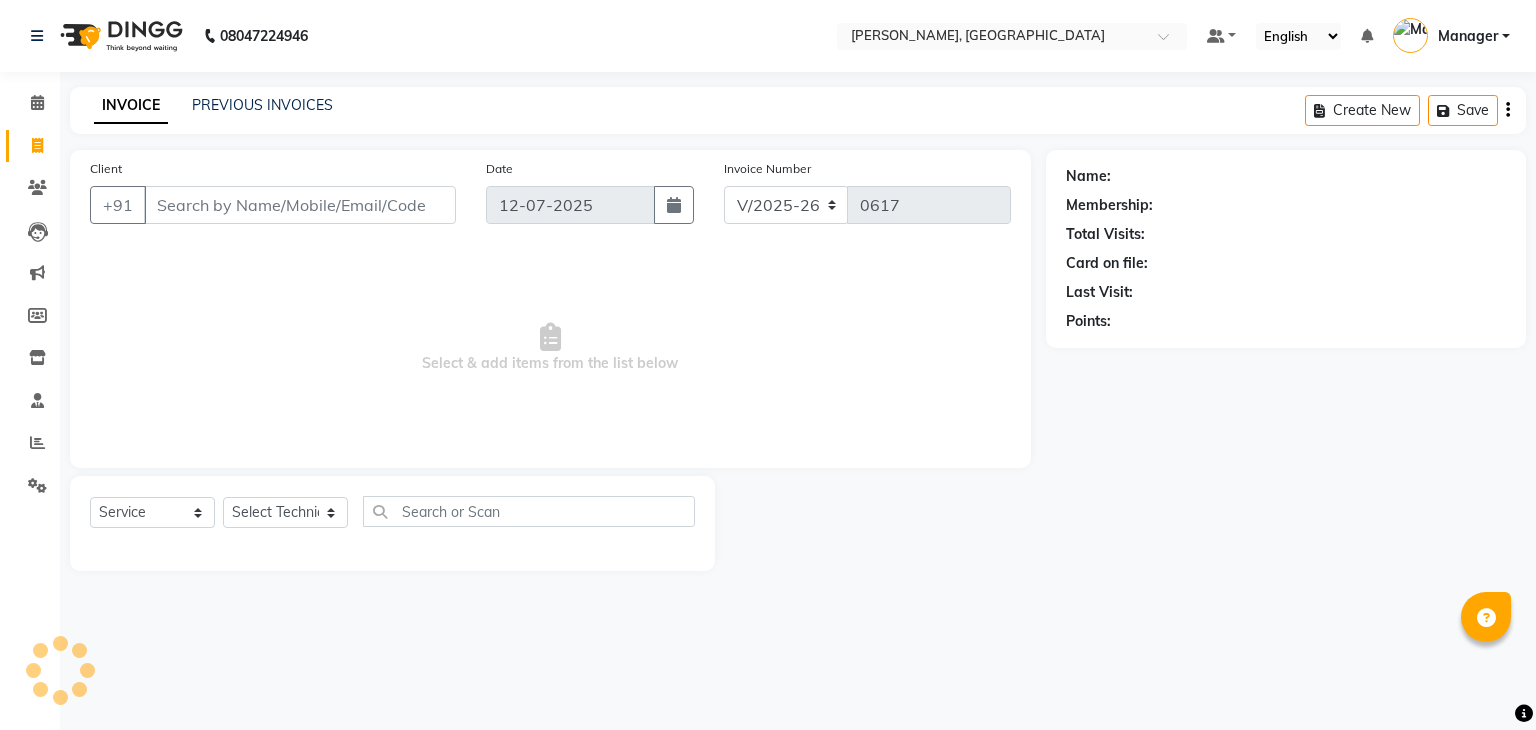 select on "4495" 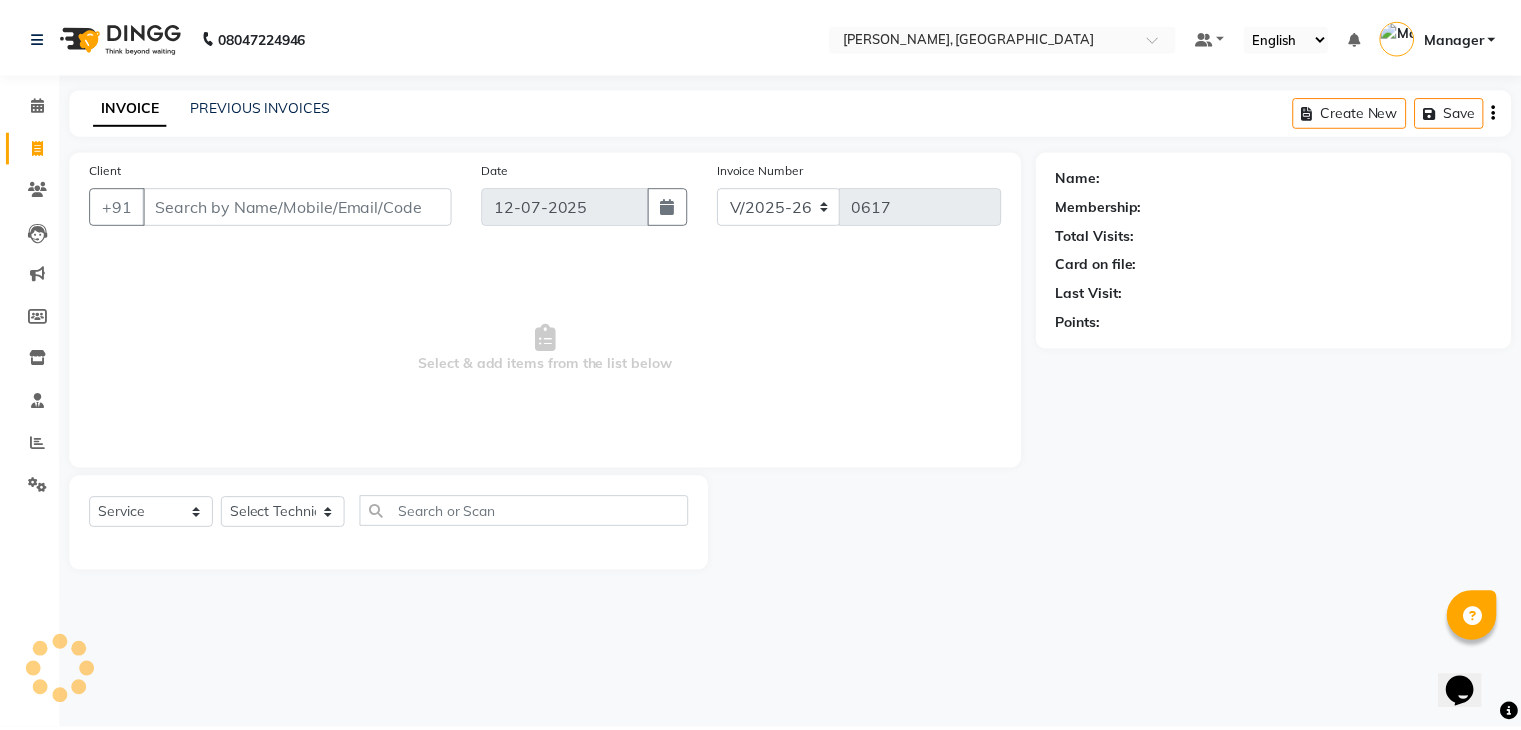 scroll, scrollTop: 0, scrollLeft: 0, axis: both 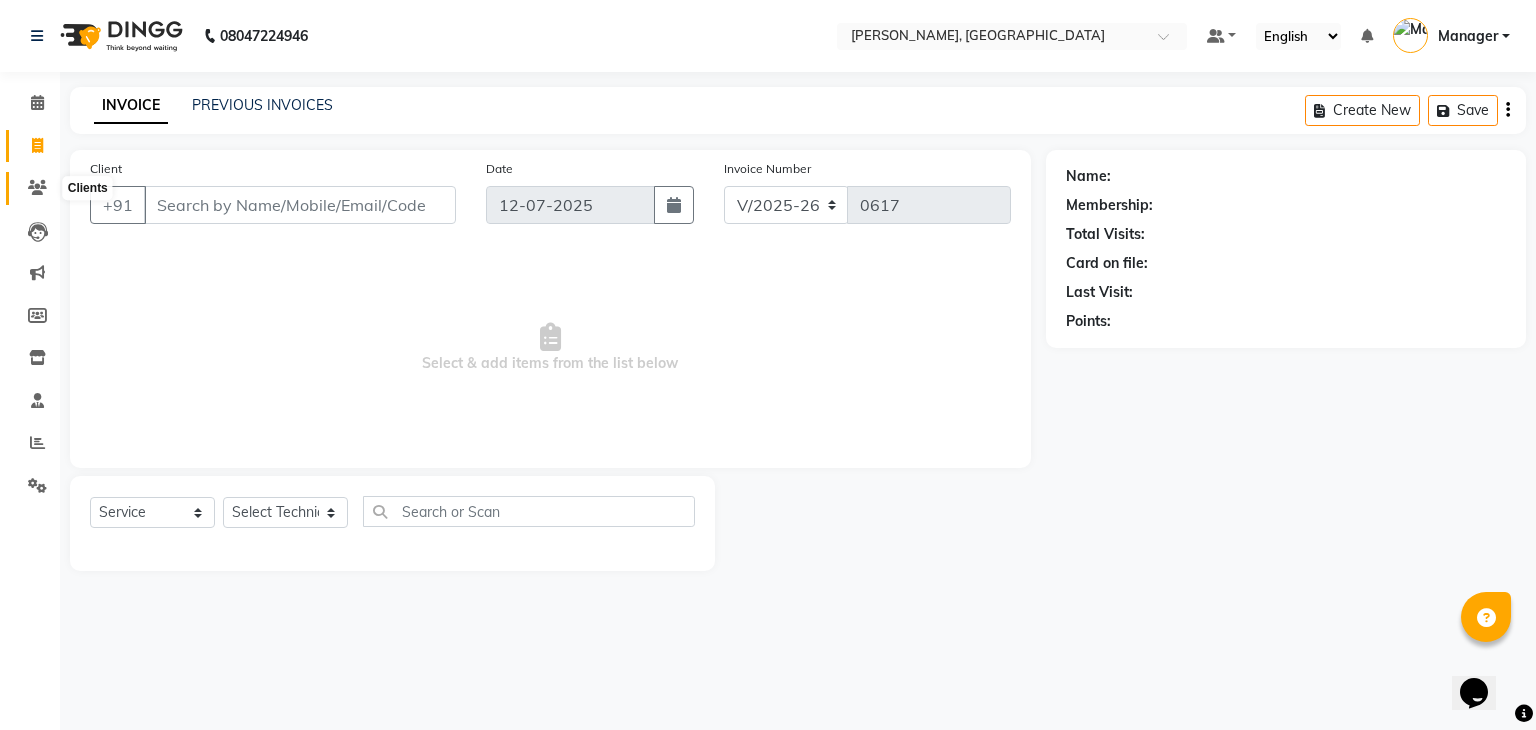 click 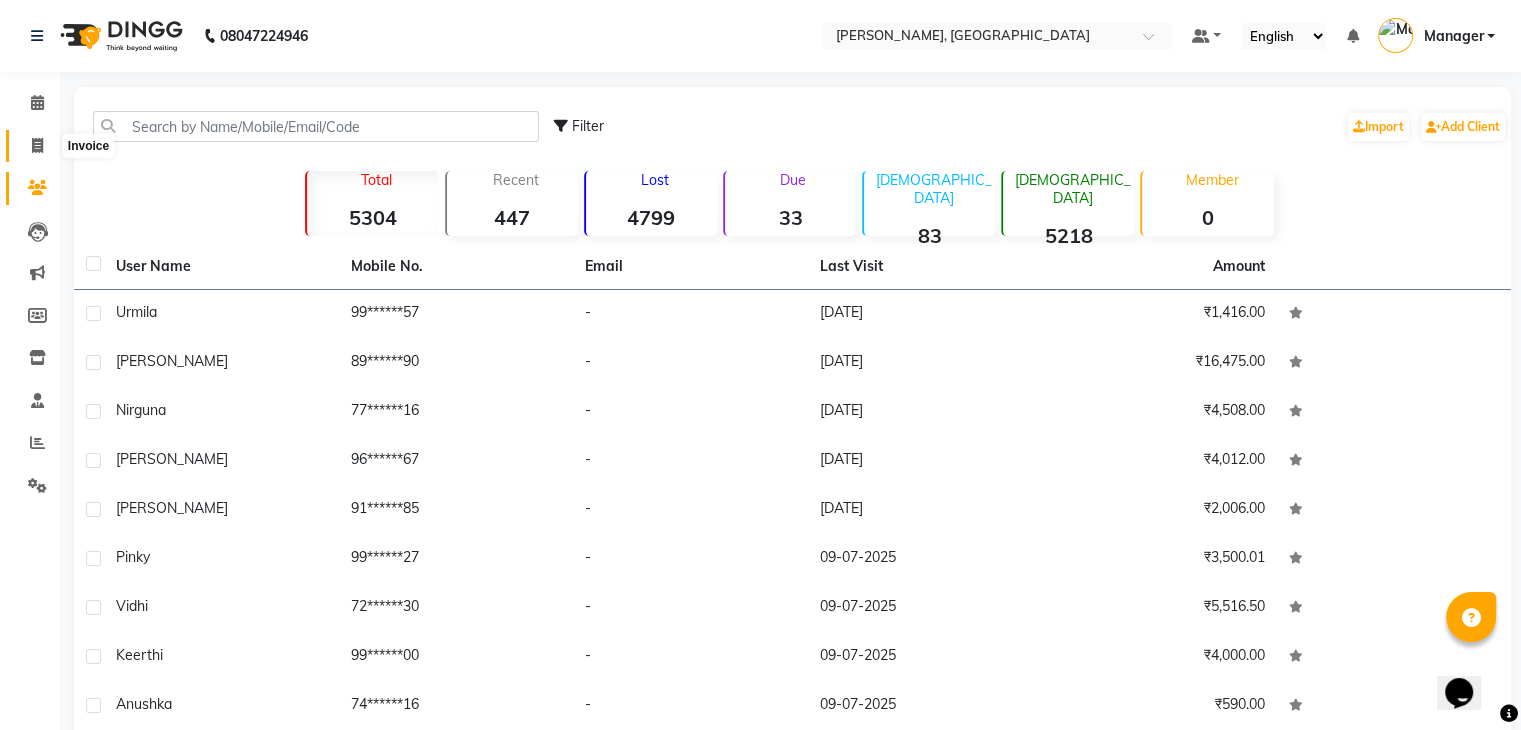 click 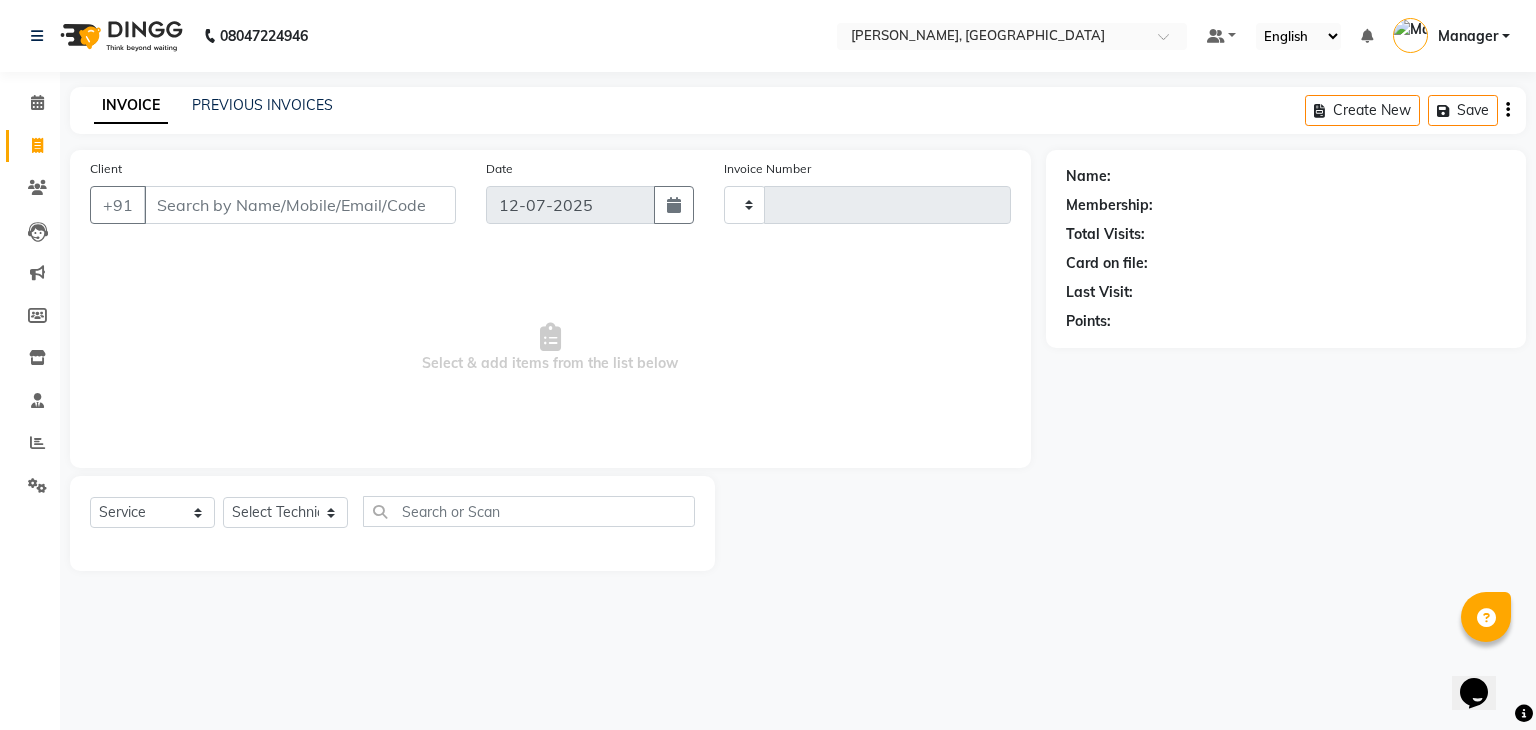 type on "0617" 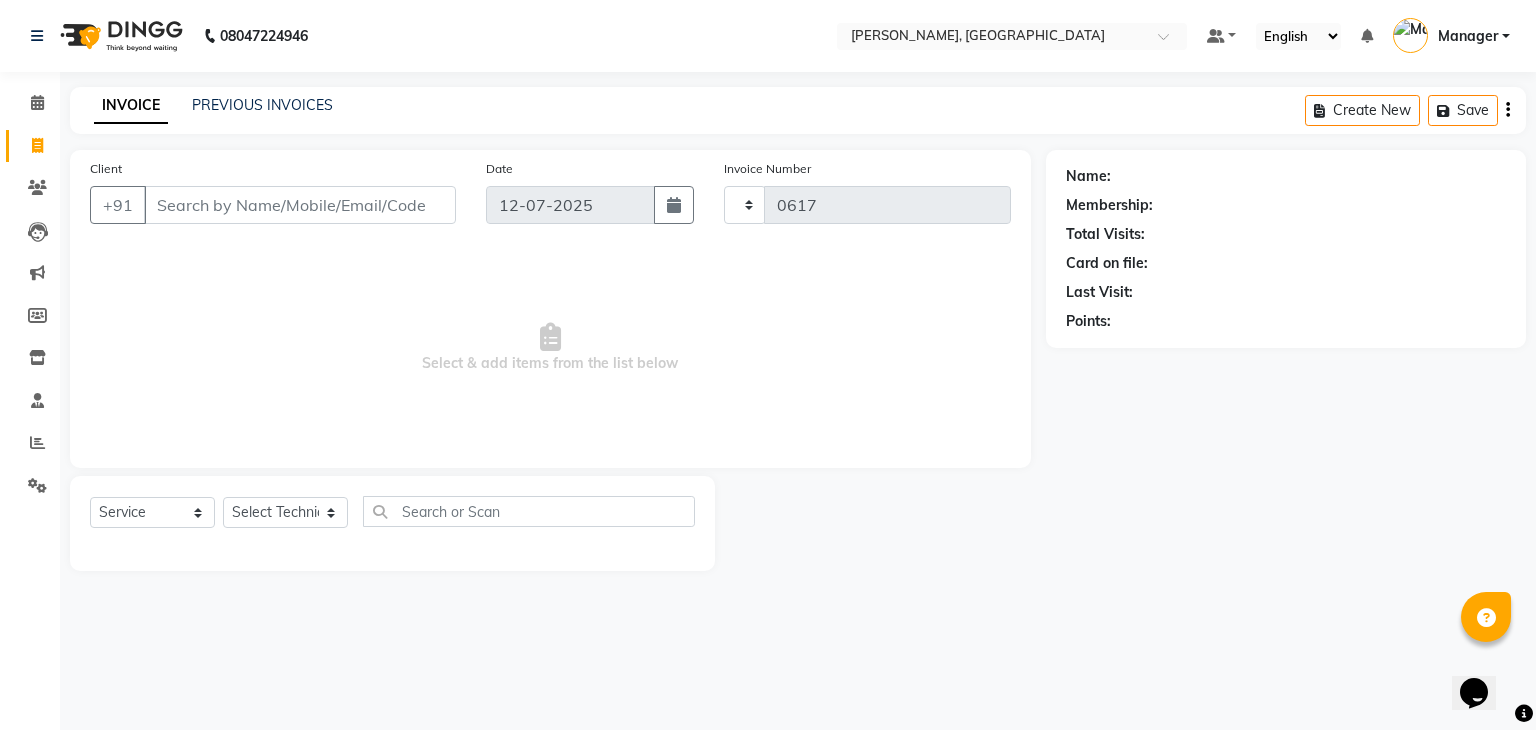 select on "4495" 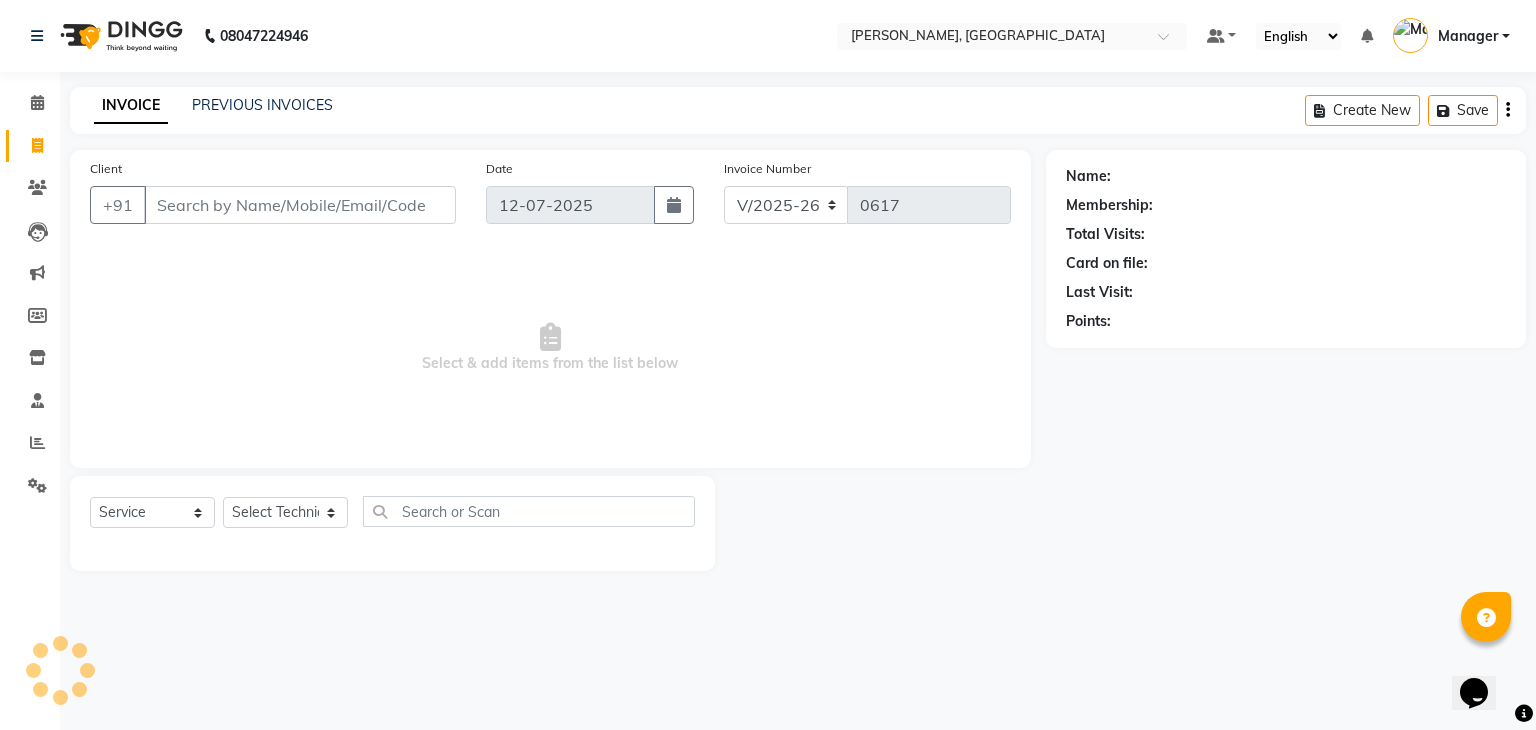click on "Client" at bounding box center [300, 205] 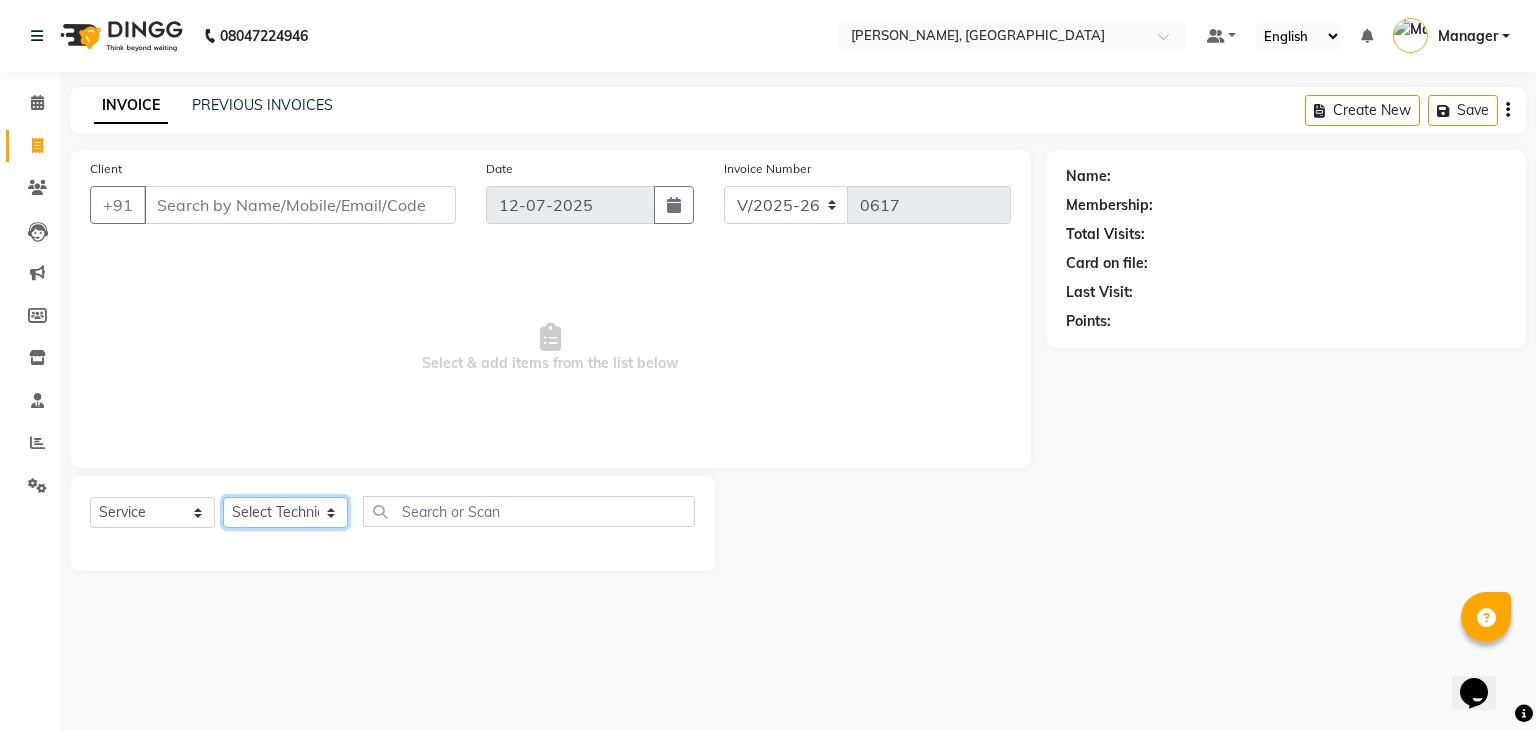 click on "Select Technician Admin [PERSON_NAME] Manager [PERSON_NAME] [PERSON_NAME]" 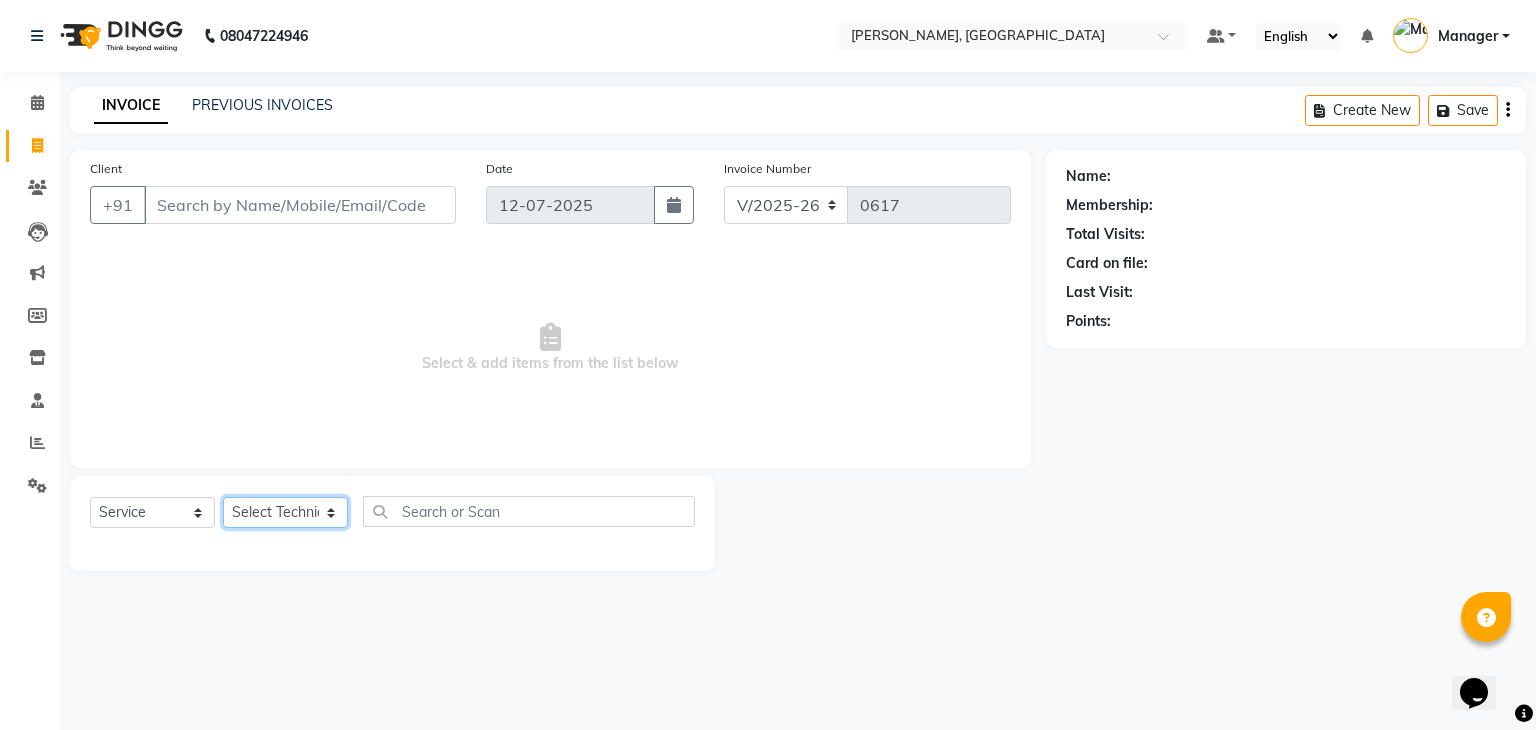 select on "63008" 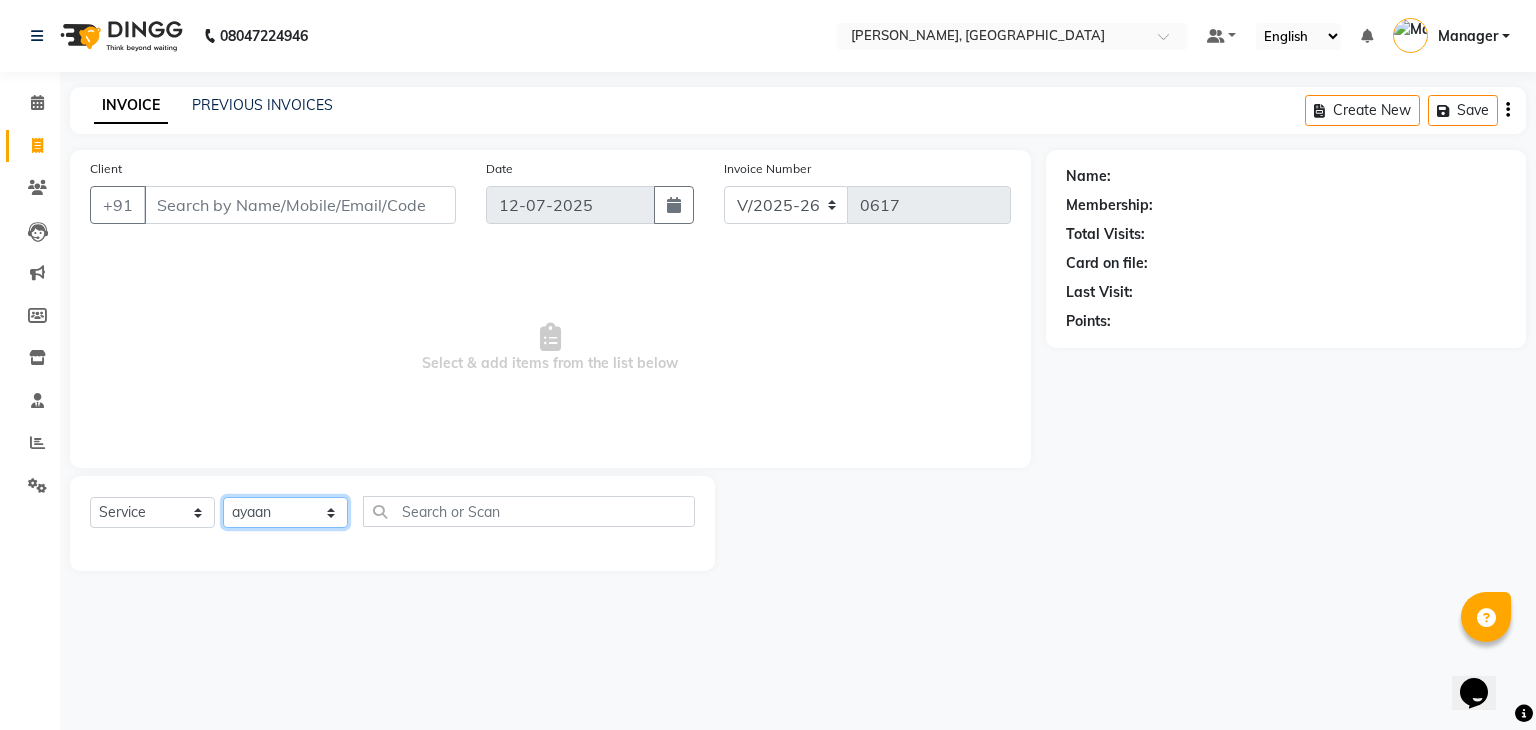 click on "Select Technician Admin [PERSON_NAME] Manager [PERSON_NAME] [PERSON_NAME]" 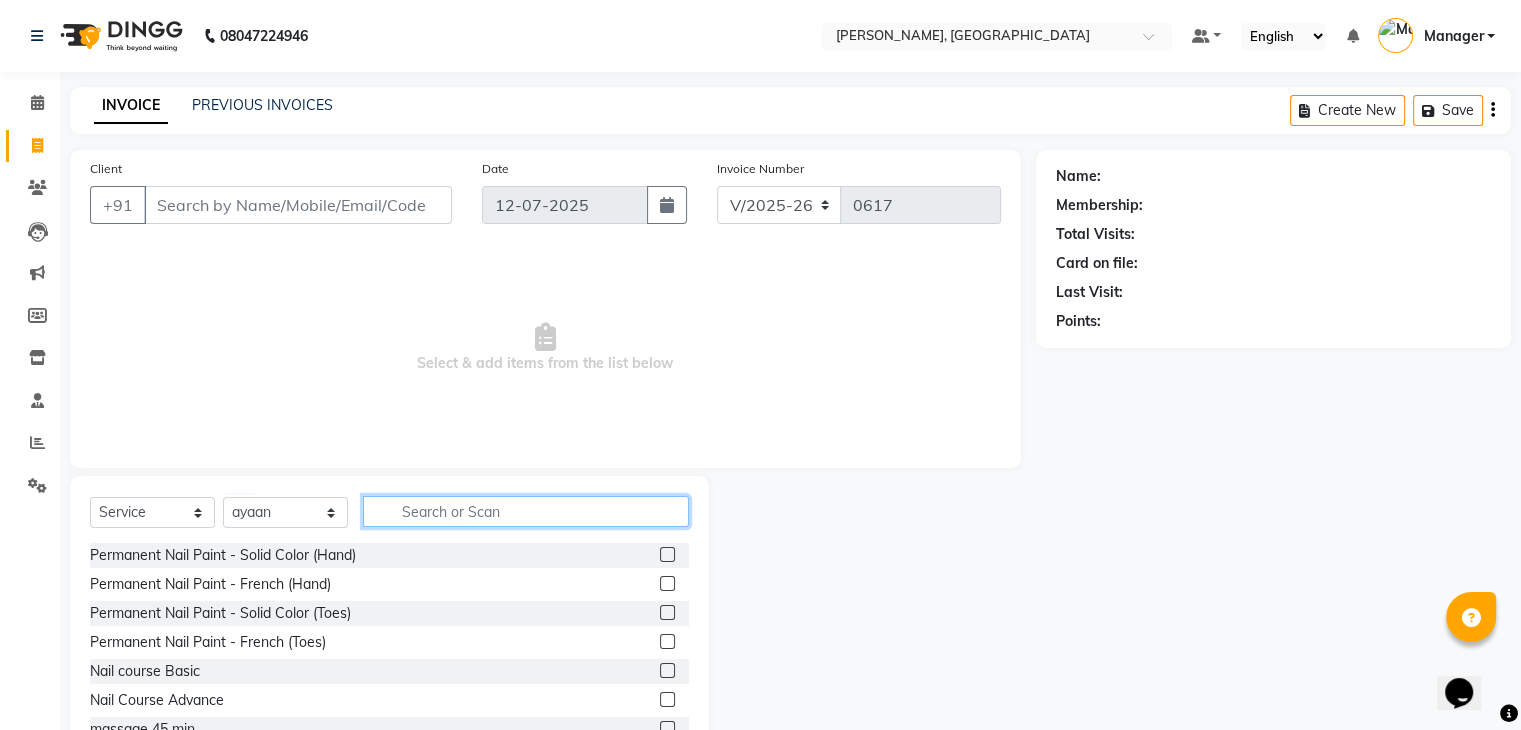 click 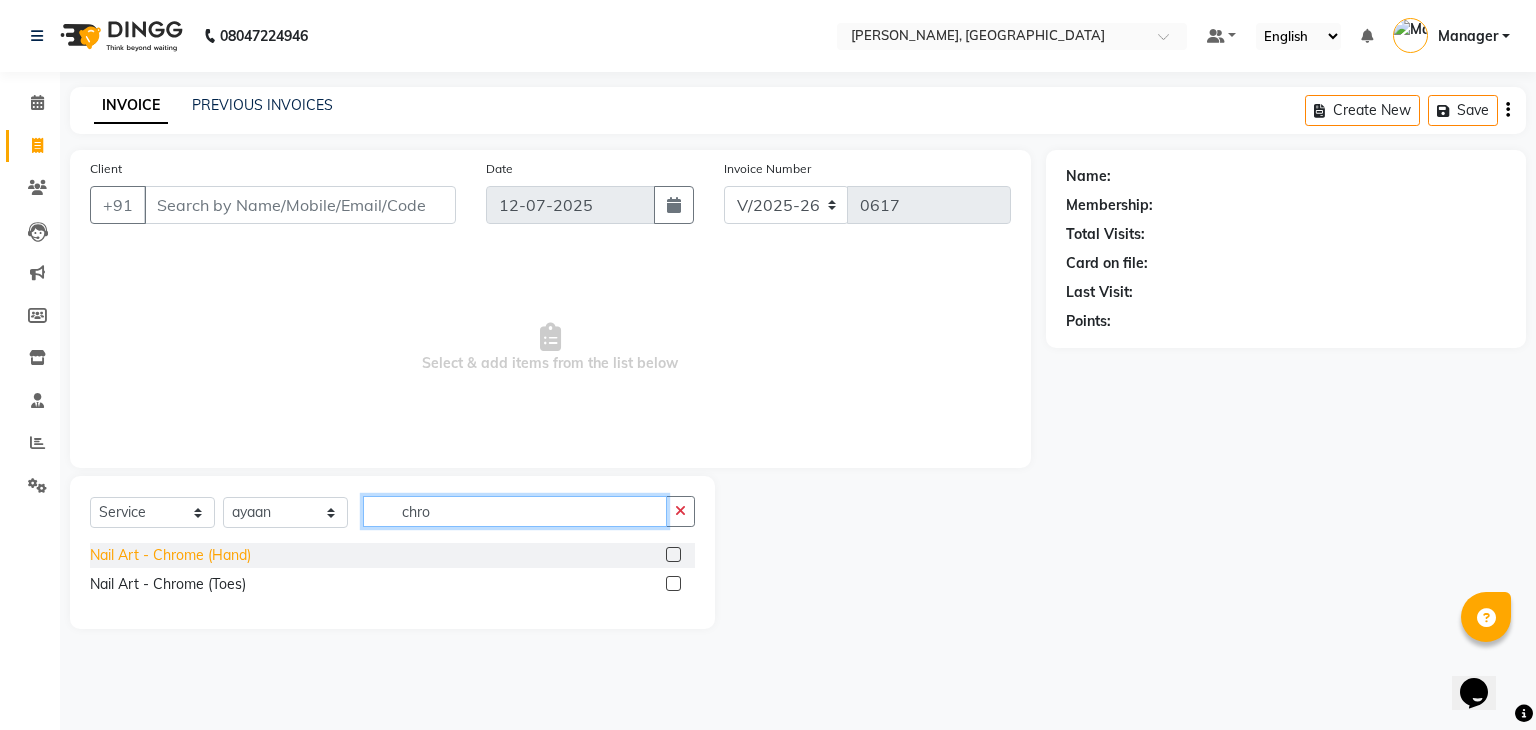 type on "chro" 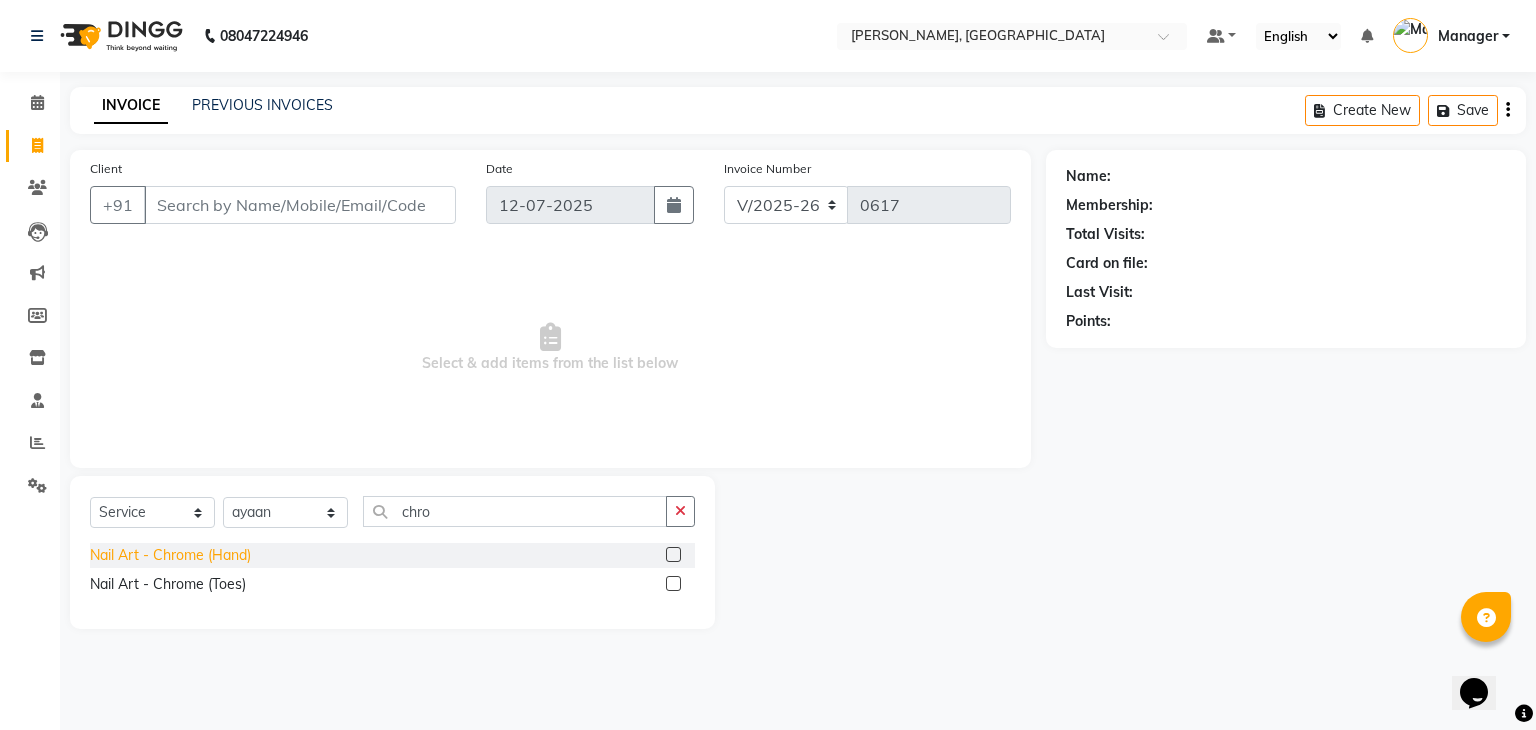 click on "Nail Art - Chrome (Hand)" 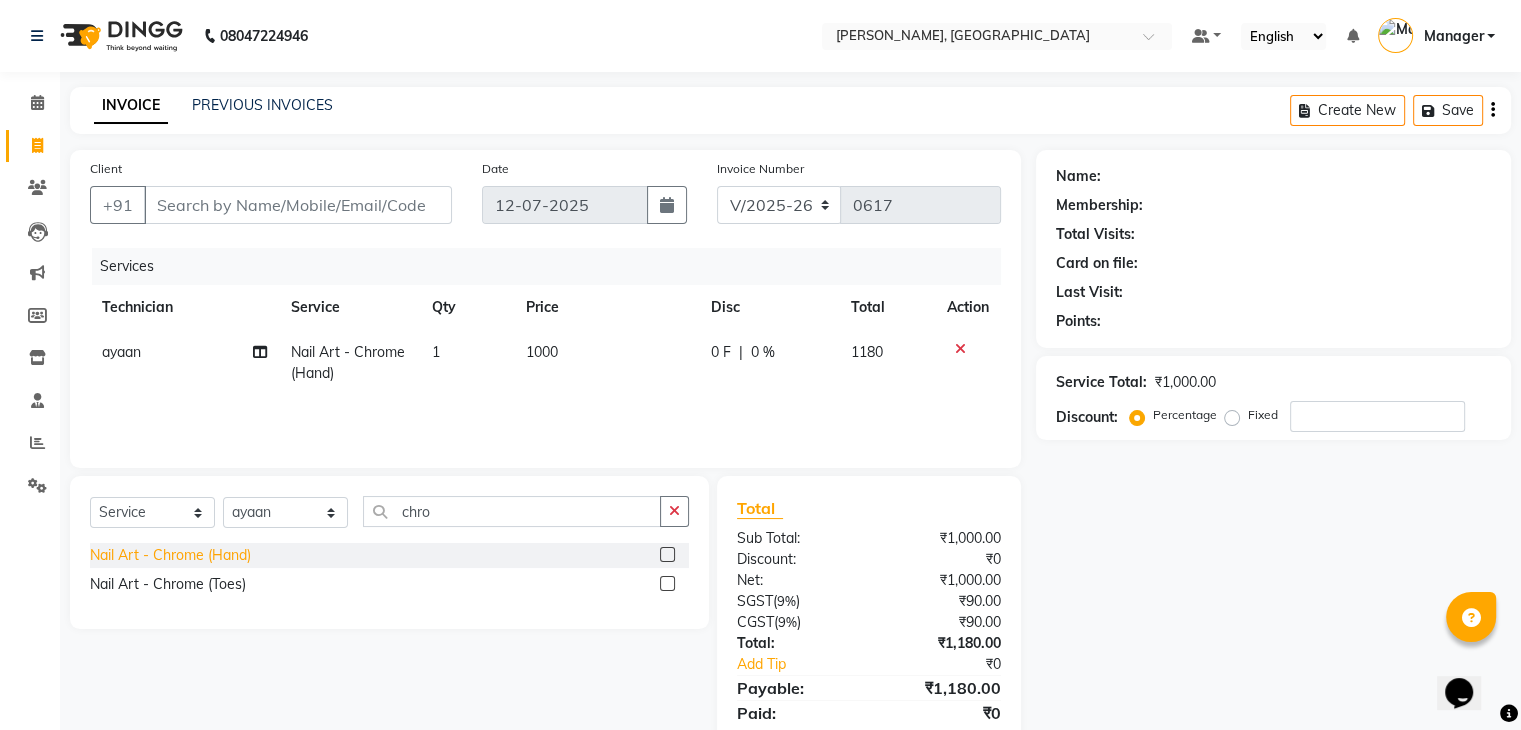 click on "Nail Art - Chrome (Hand)" 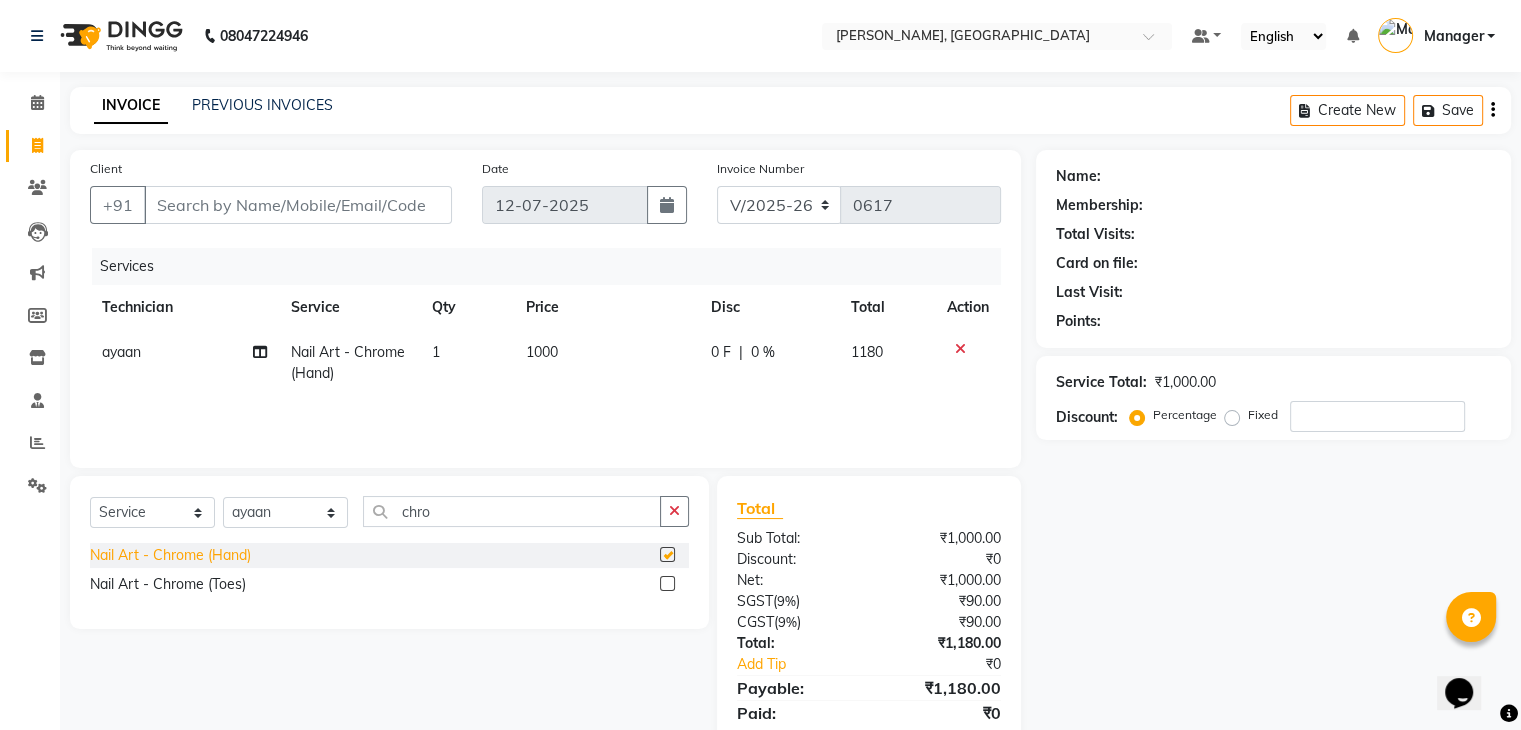 checkbox on "false" 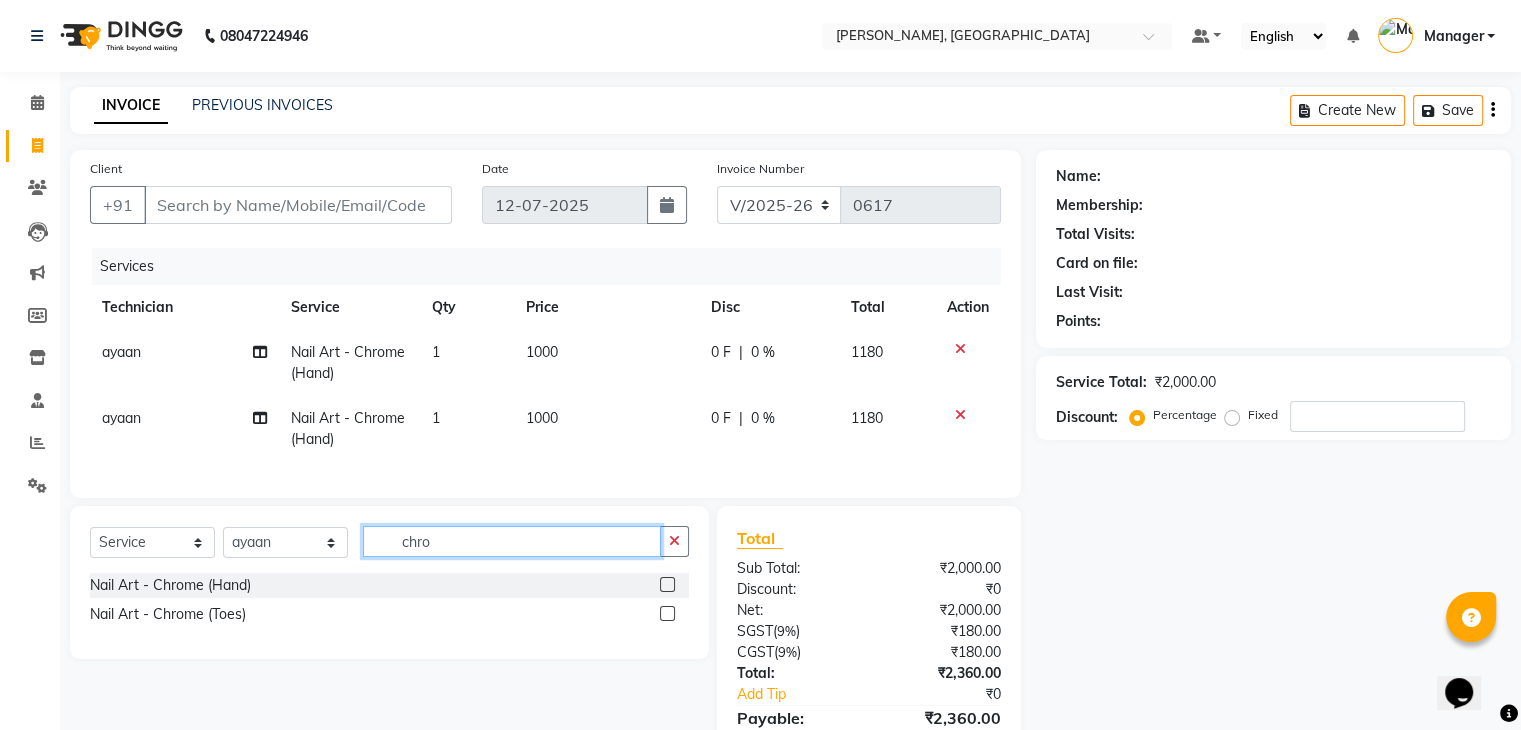 click on "chro" 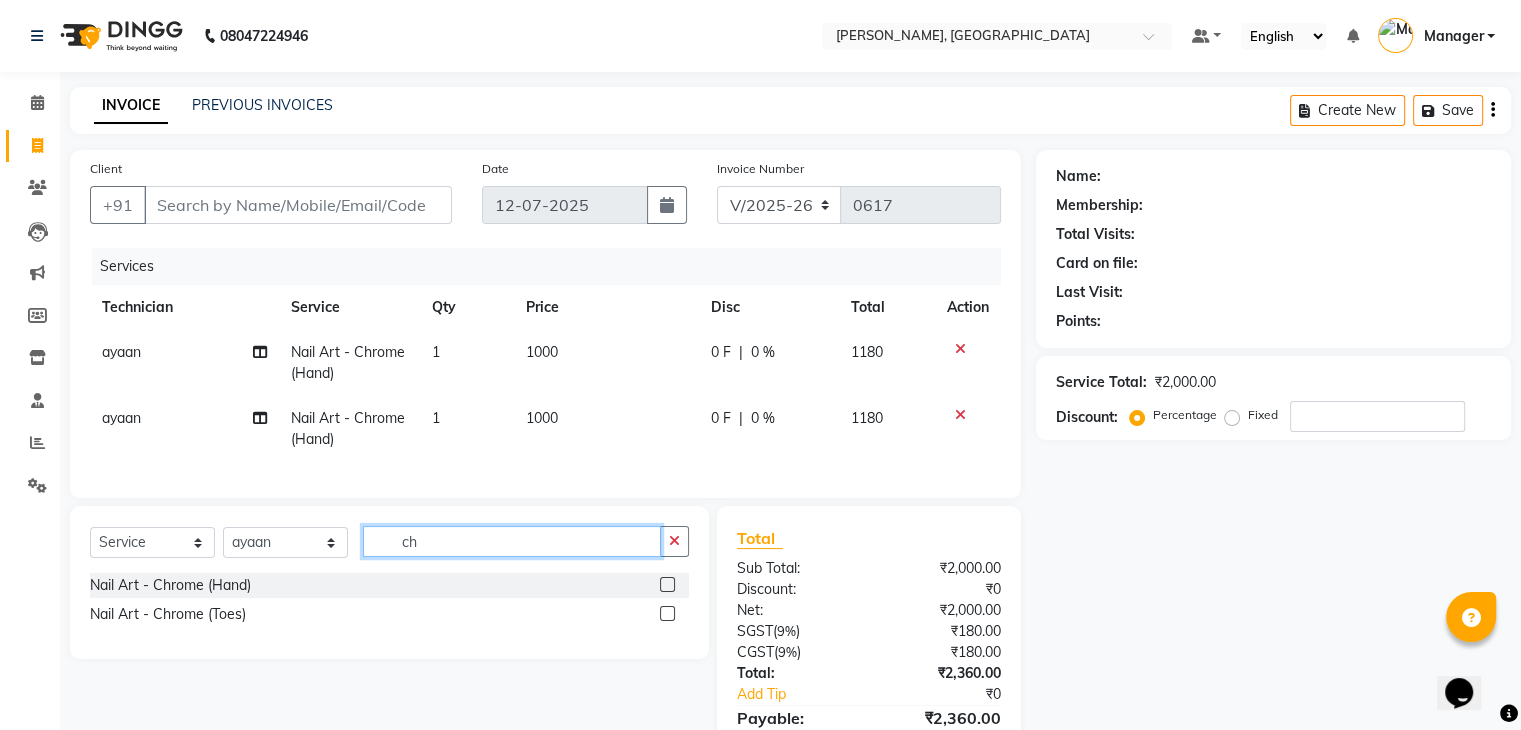 type on "c" 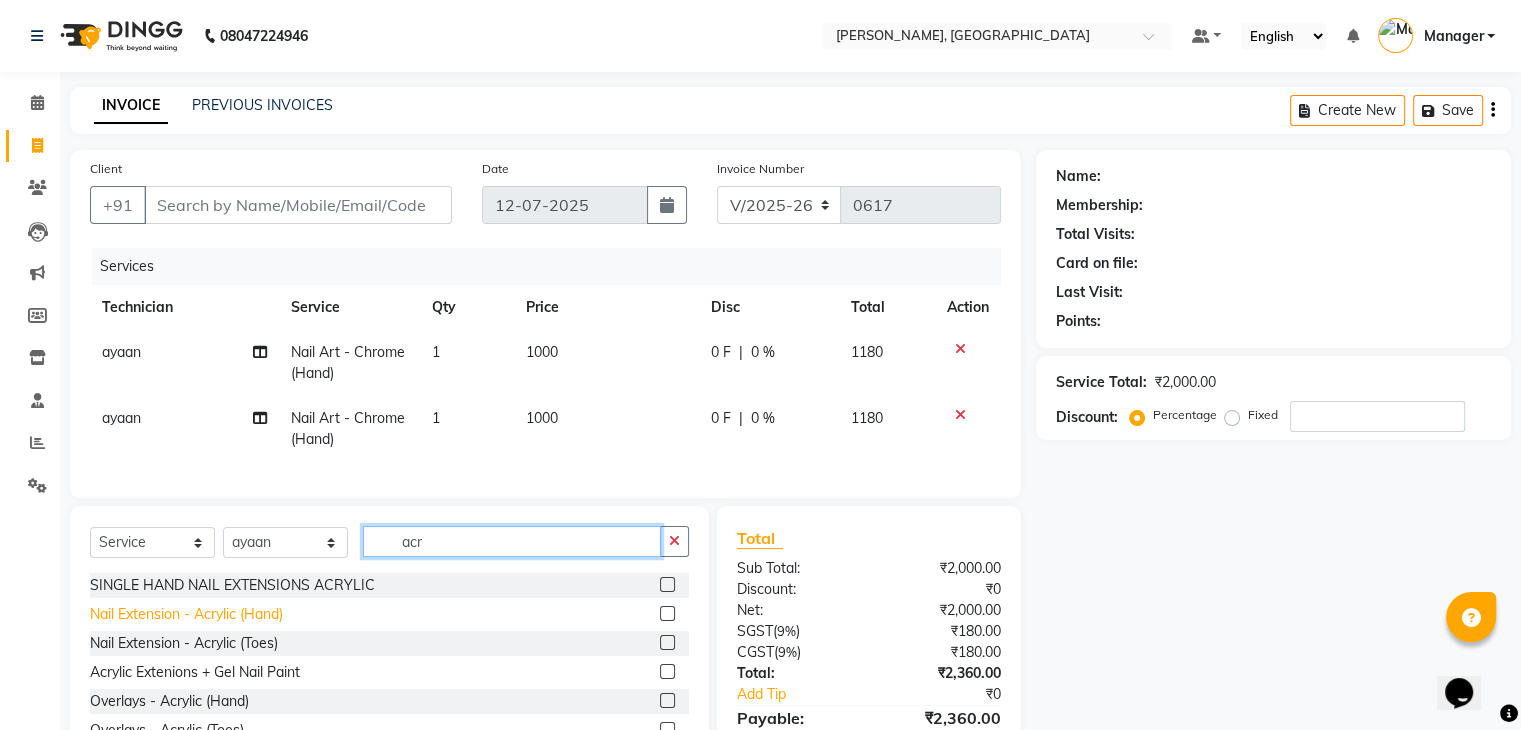 type on "acr" 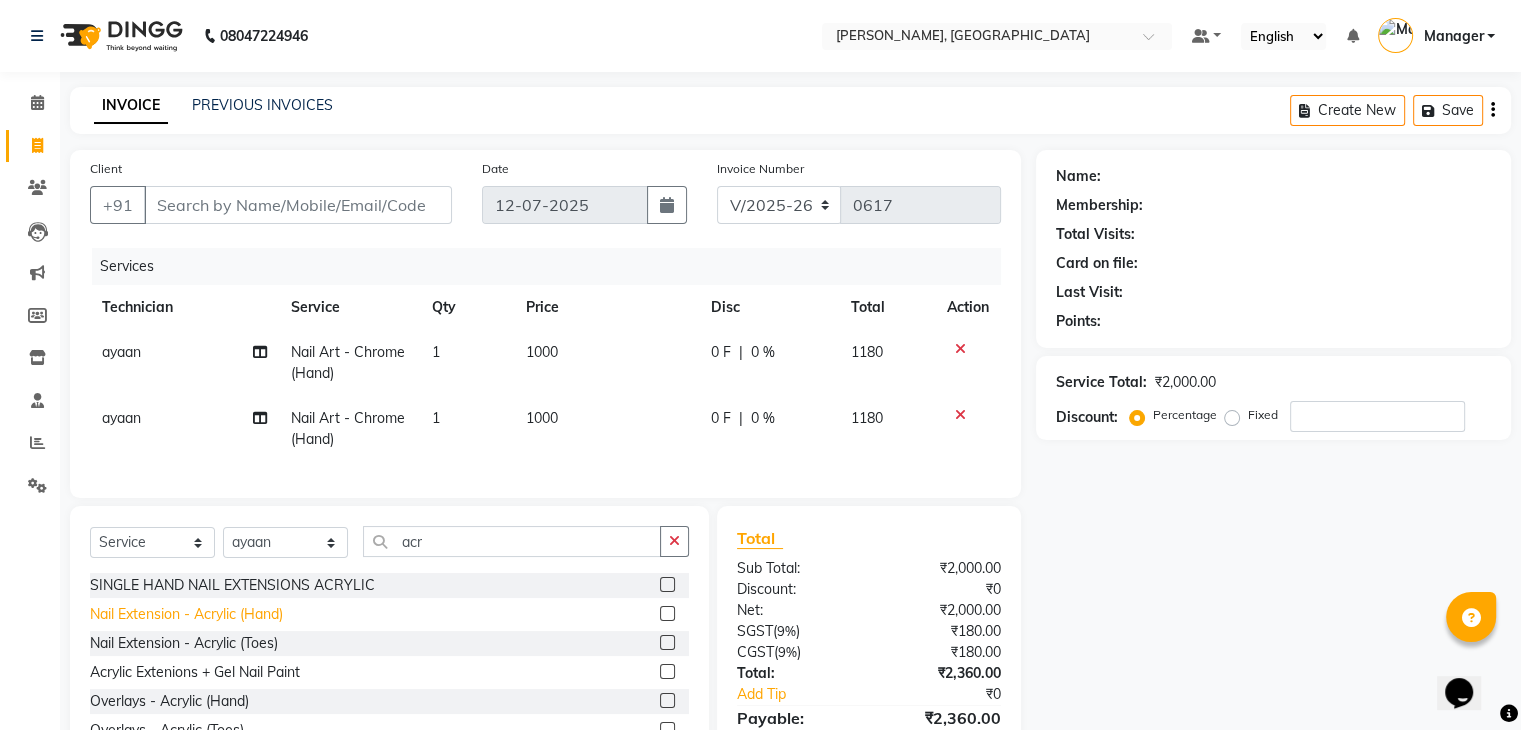 click on "Nail Extension - Acrylic (Hand)" 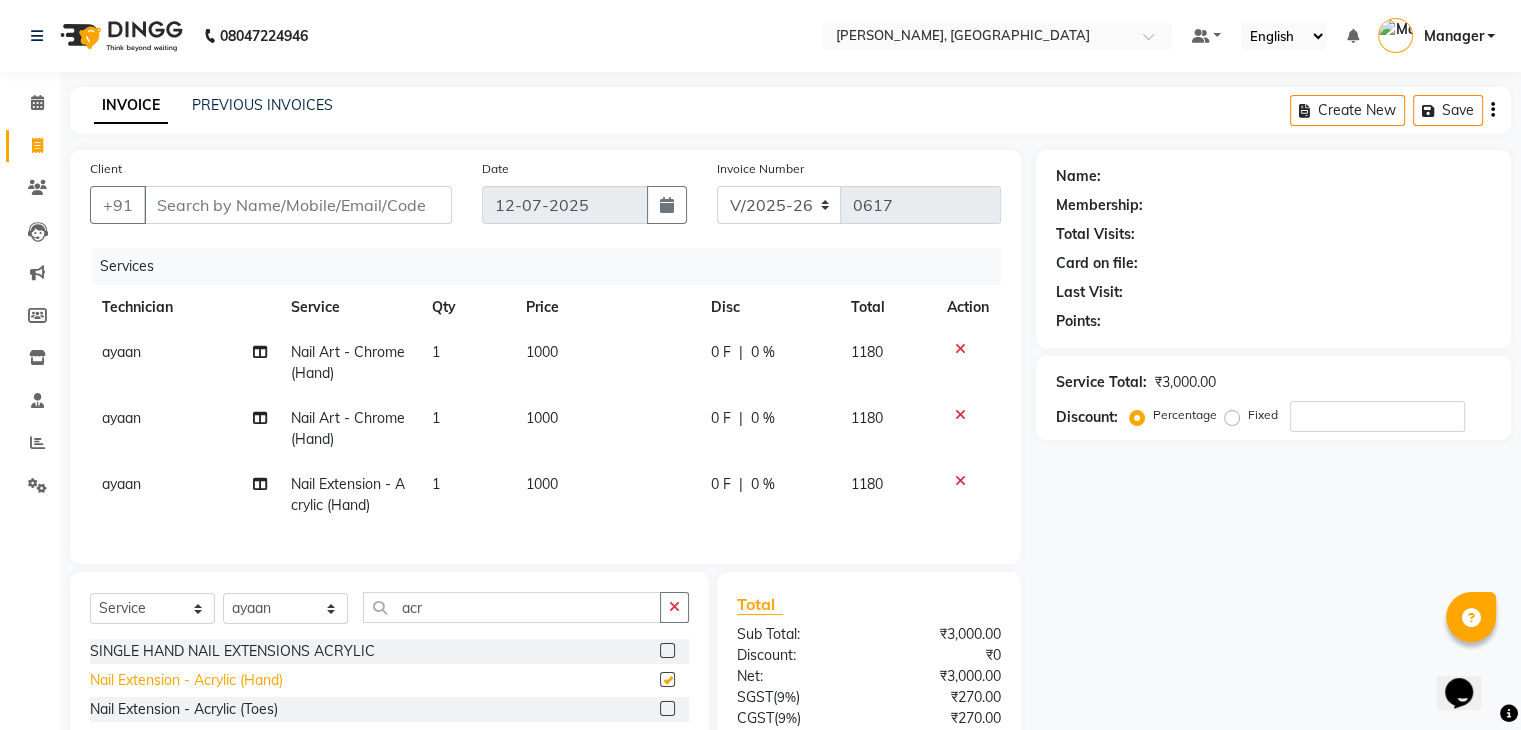 checkbox on "false" 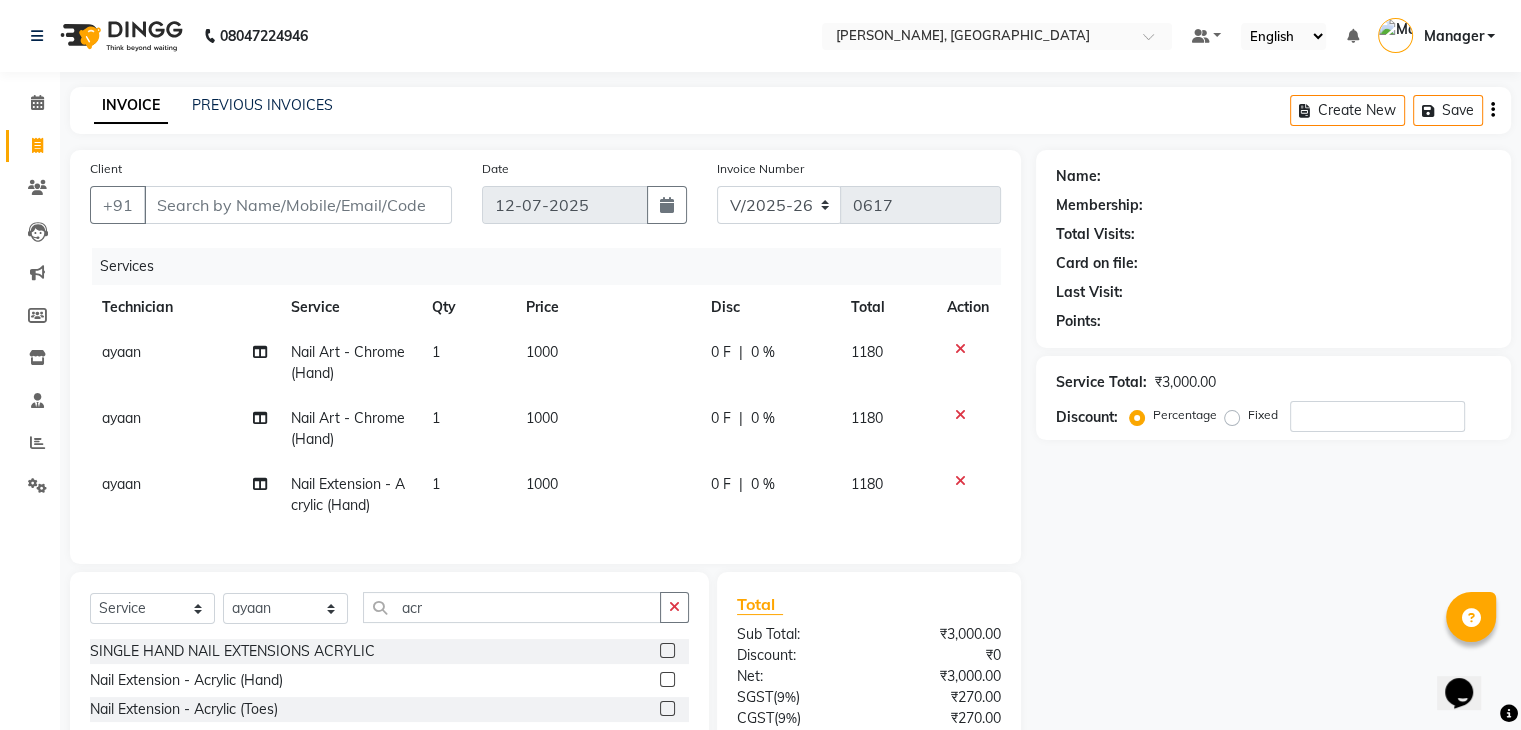 click on "ayaan" 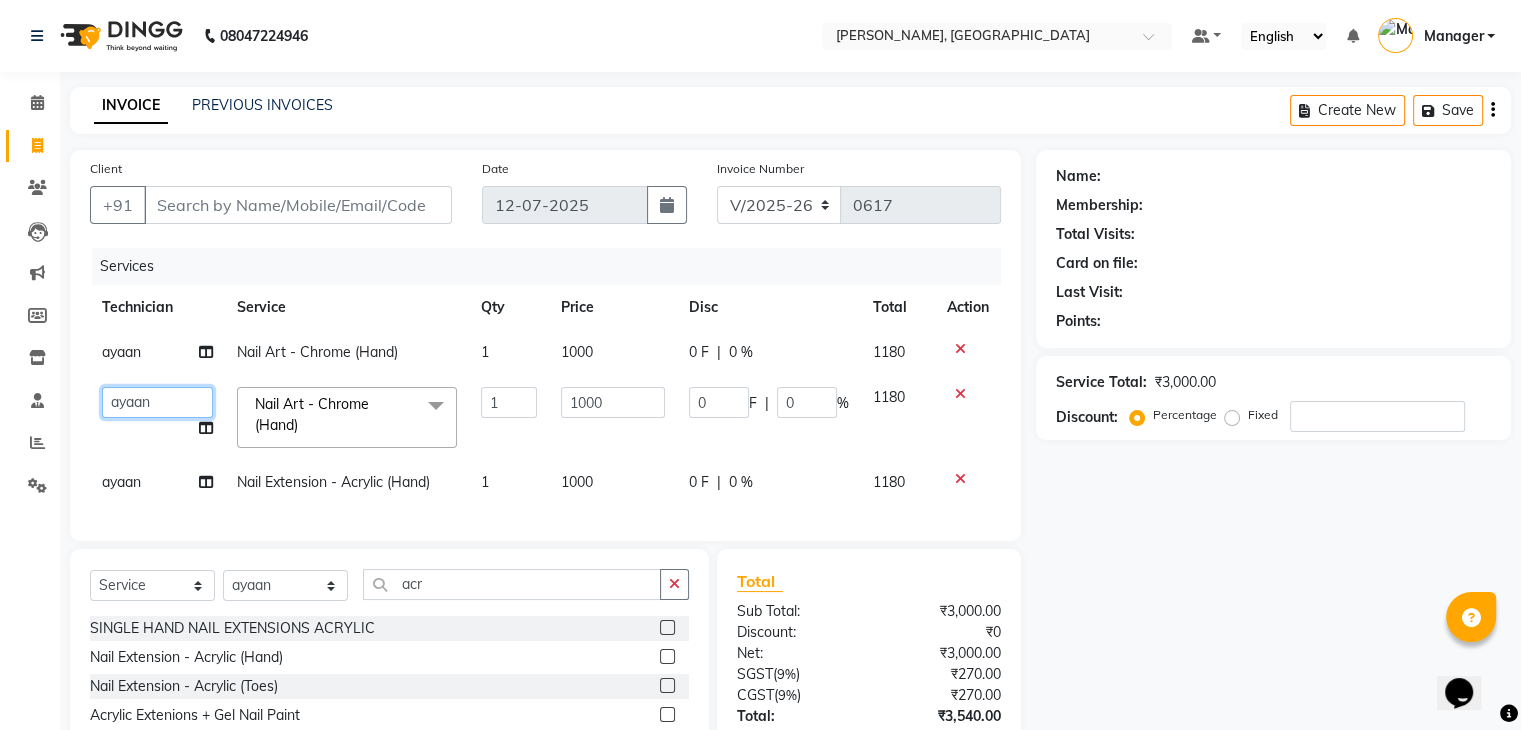 click on "Admin   [PERSON_NAME]   Manager   [PERSON_NAME]   [PERSON_NAME]" 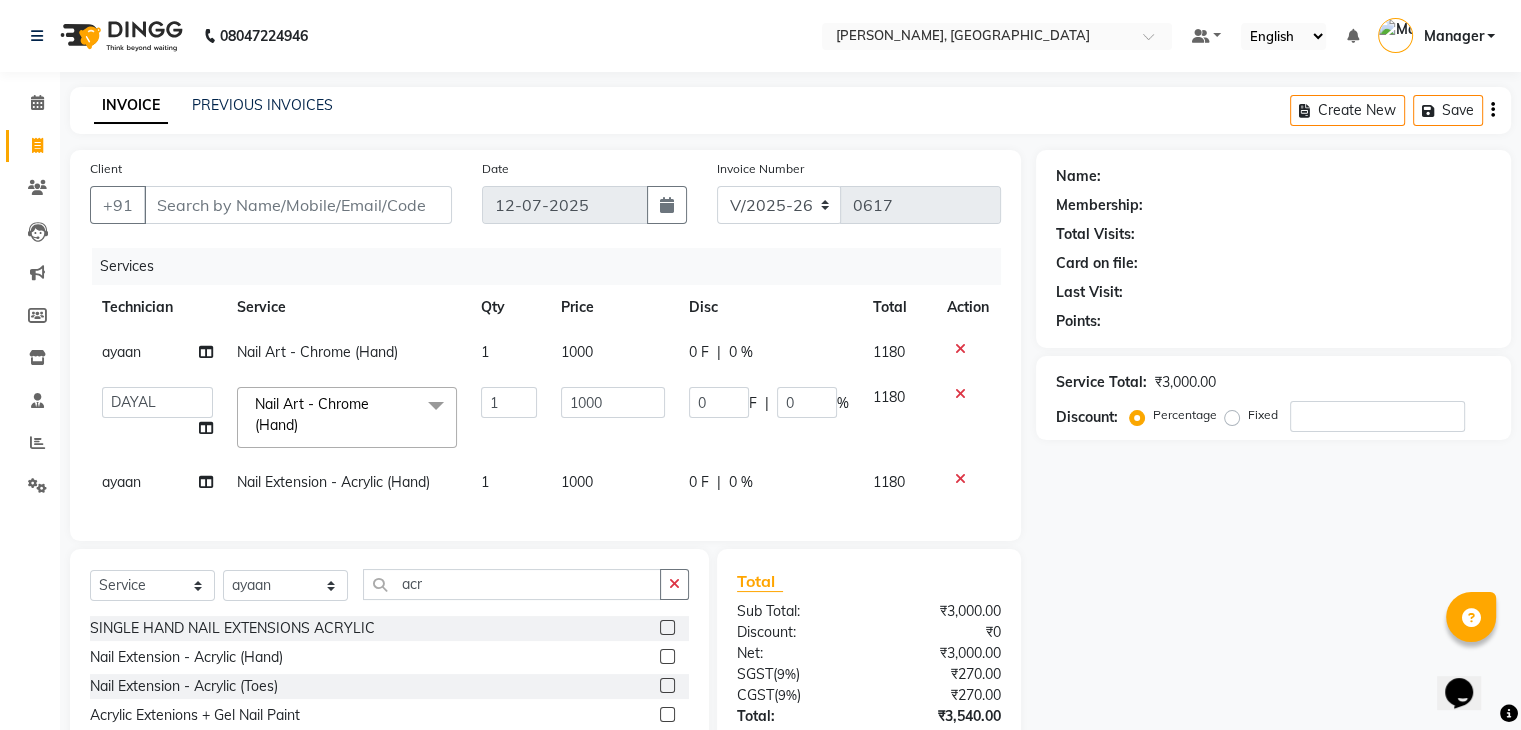 select on "77389" 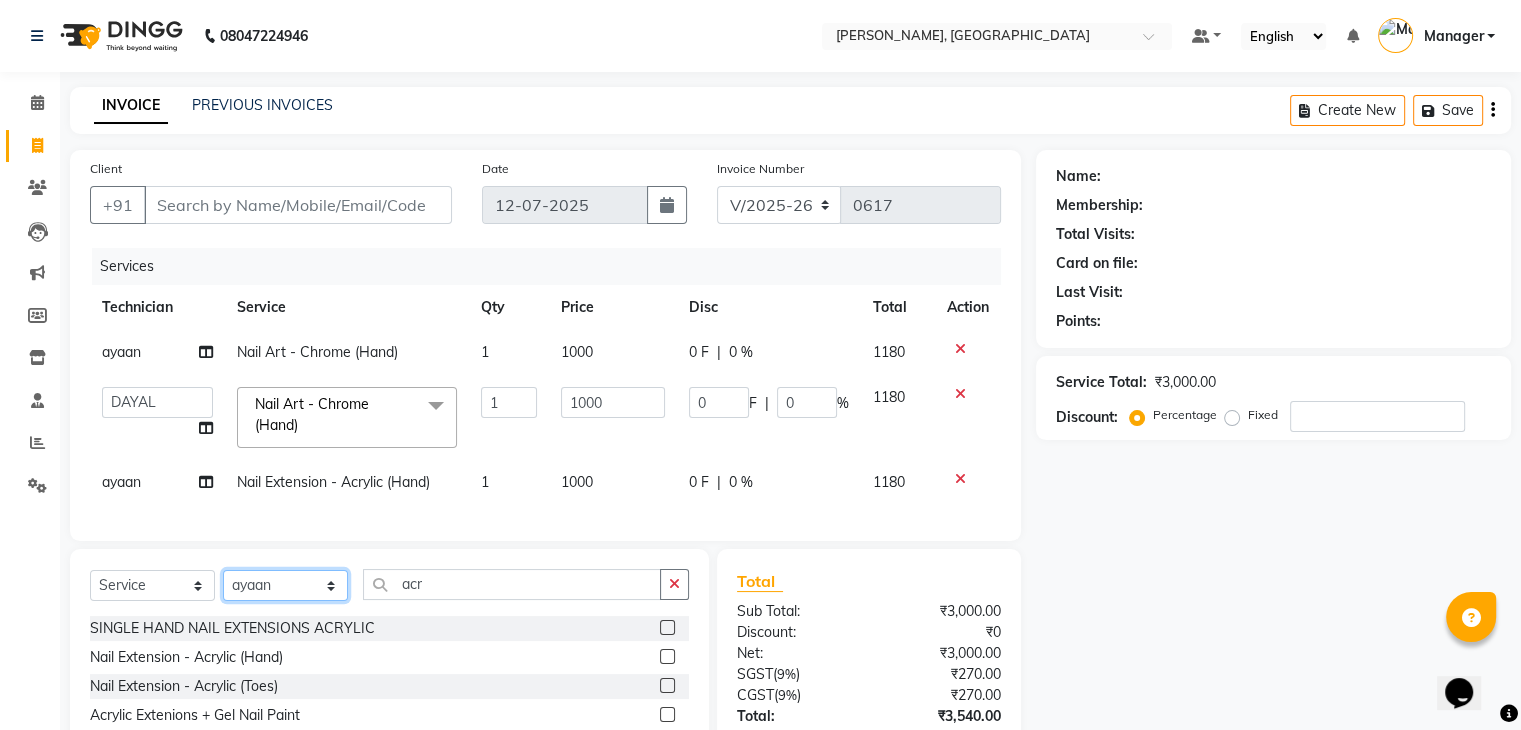 click on "Select Technician Admin [PERSON_NAME] Manager [PERSON_NAME] [PERSON_NAME]" 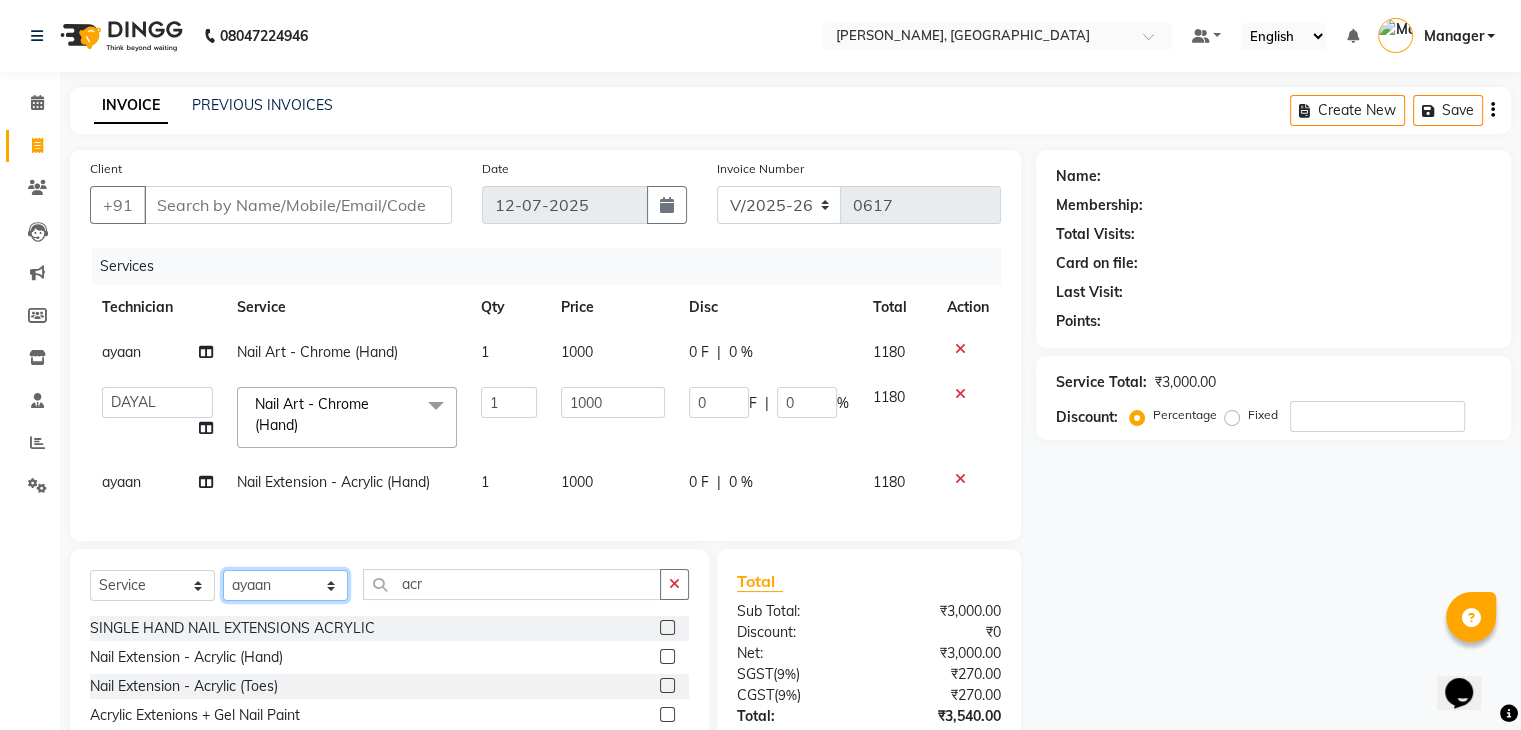 select on "77389" 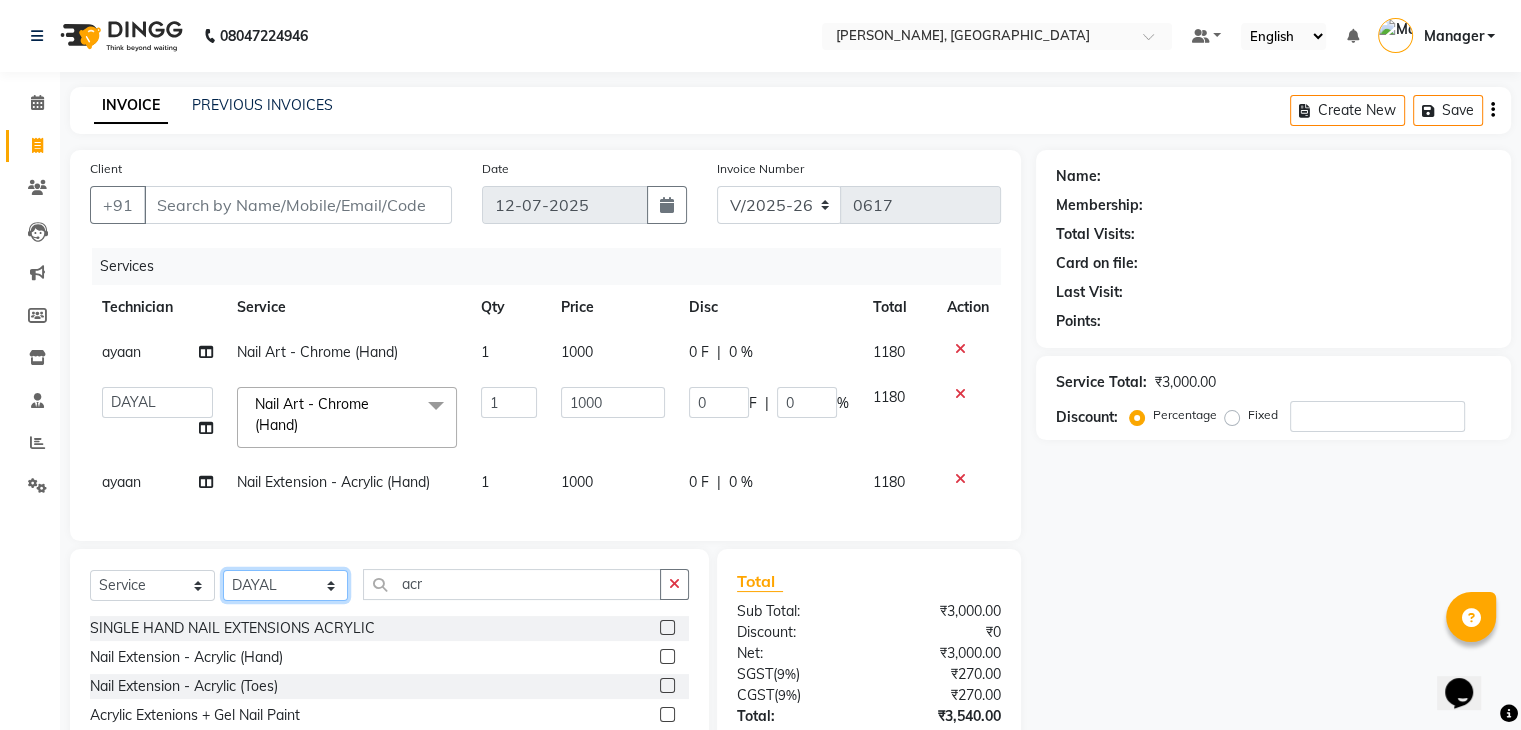 click on "Select Technician Admin [PERSON_NAME] Manager [PERSON_NAME] [PERSON_NAME]" 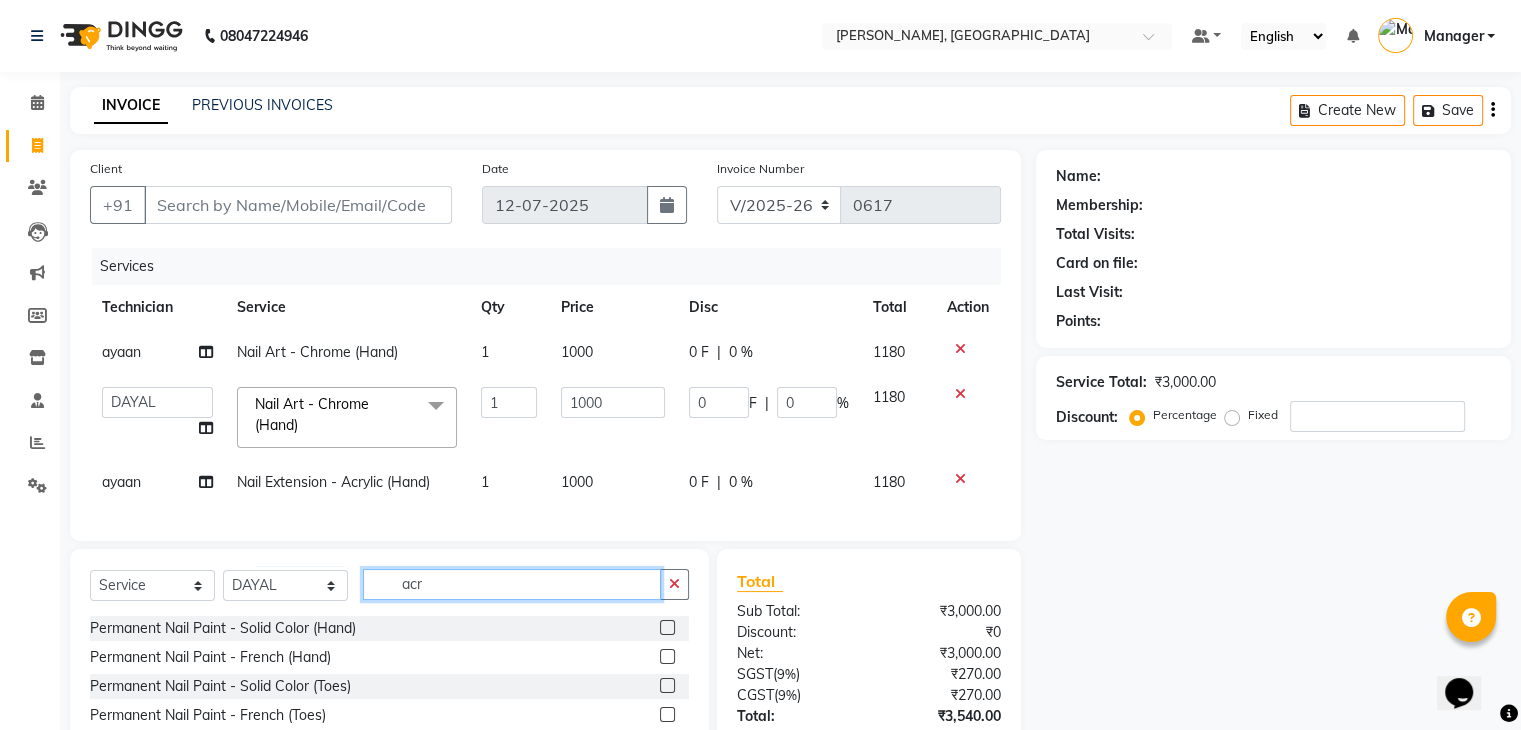 click on "acr" 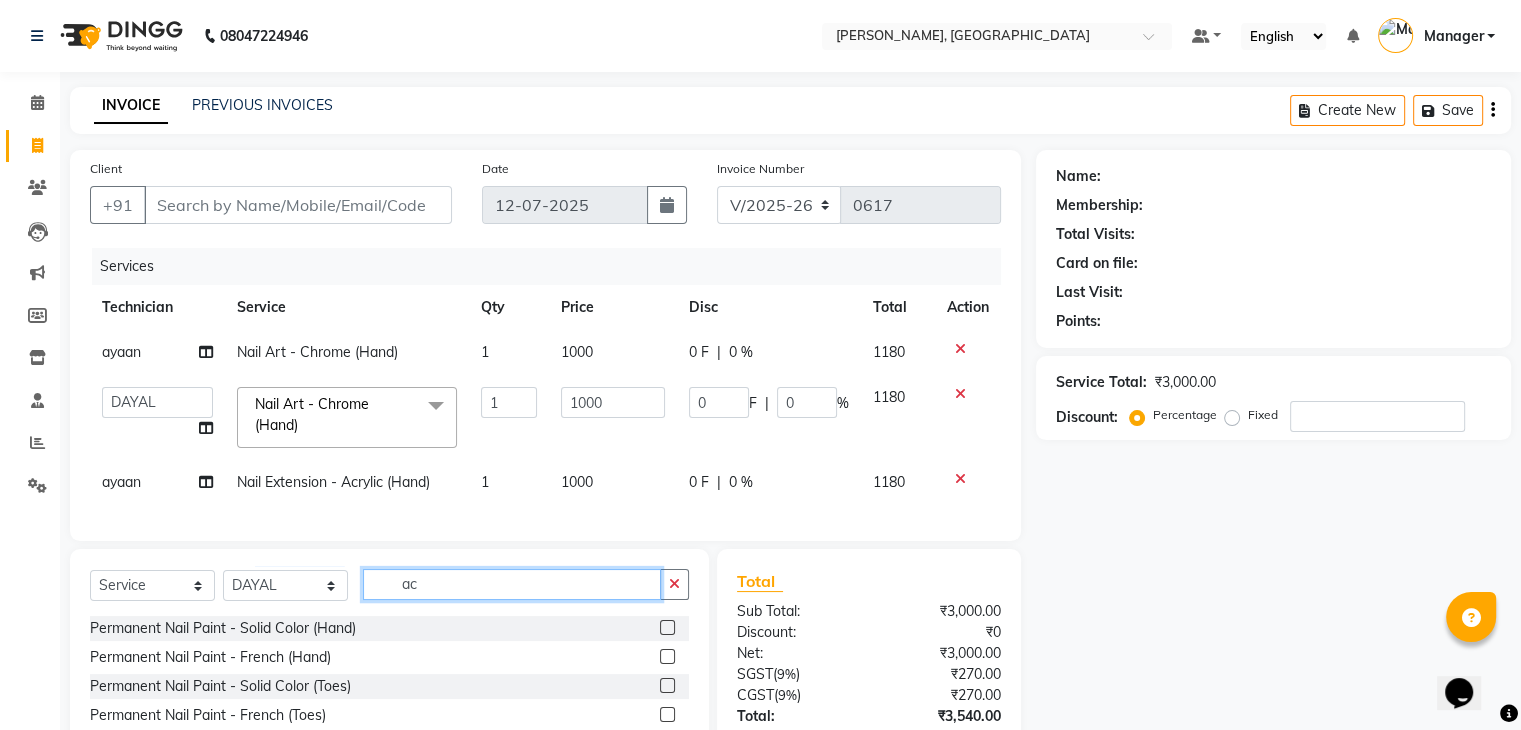 type on "a" 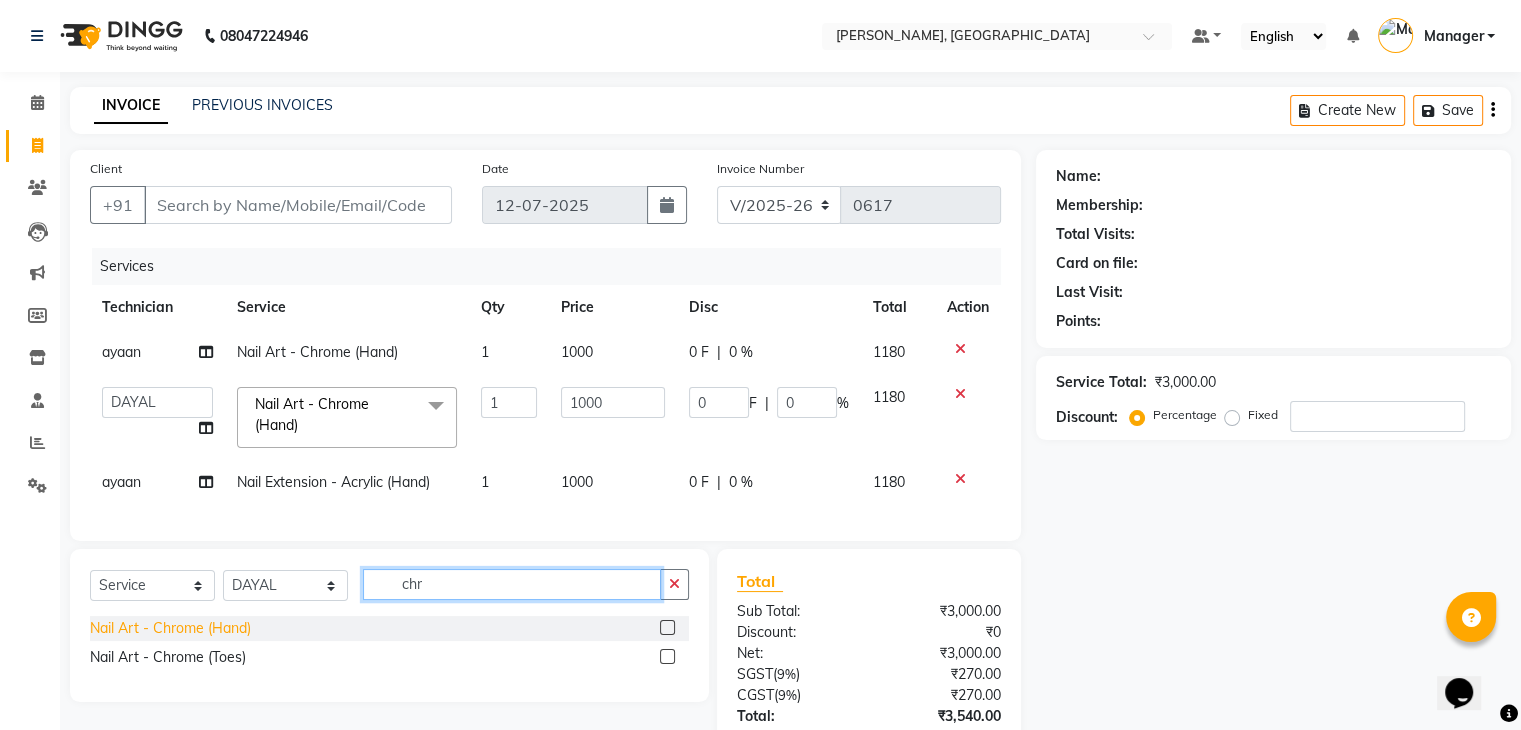 type on "chr" 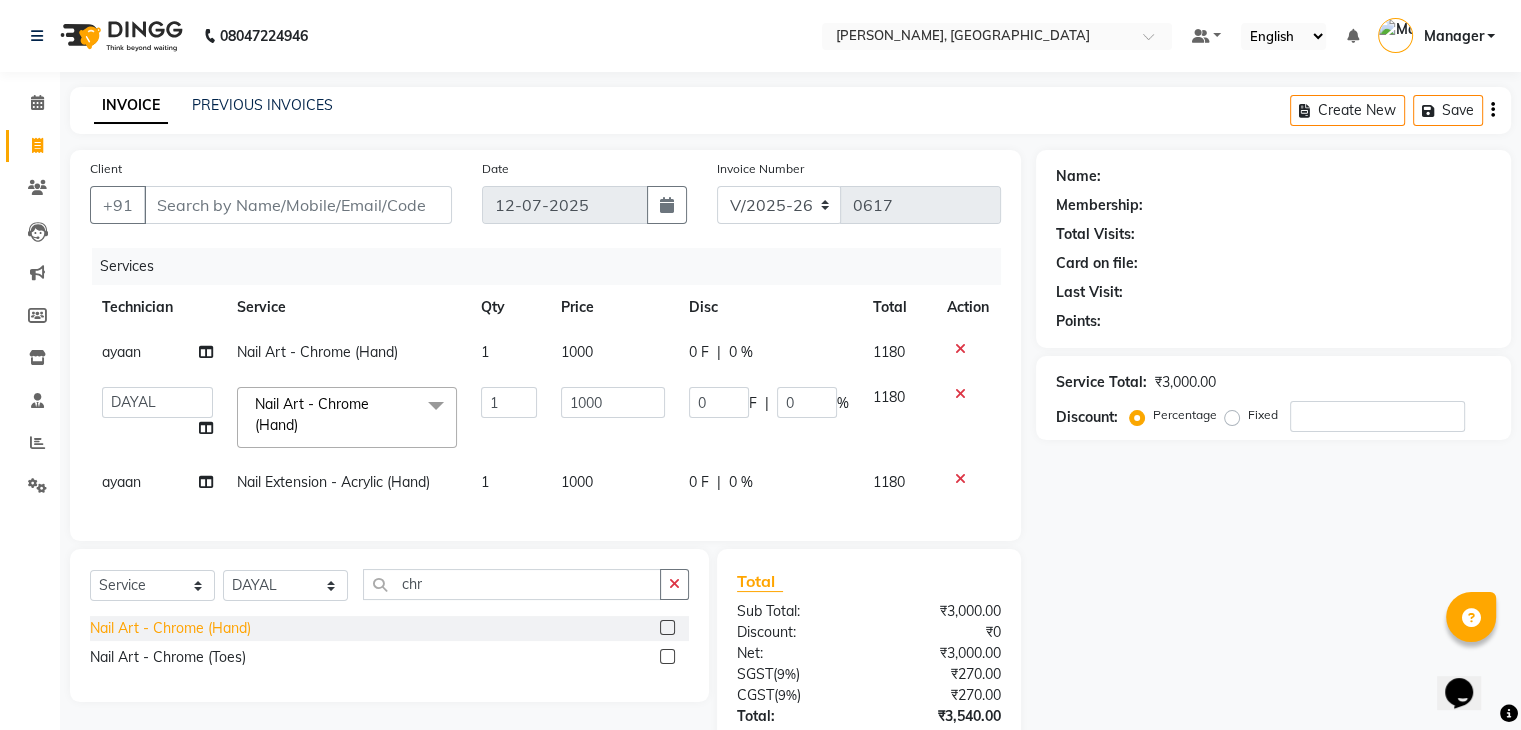 click on "Nail Art - Chrome (Hand)" 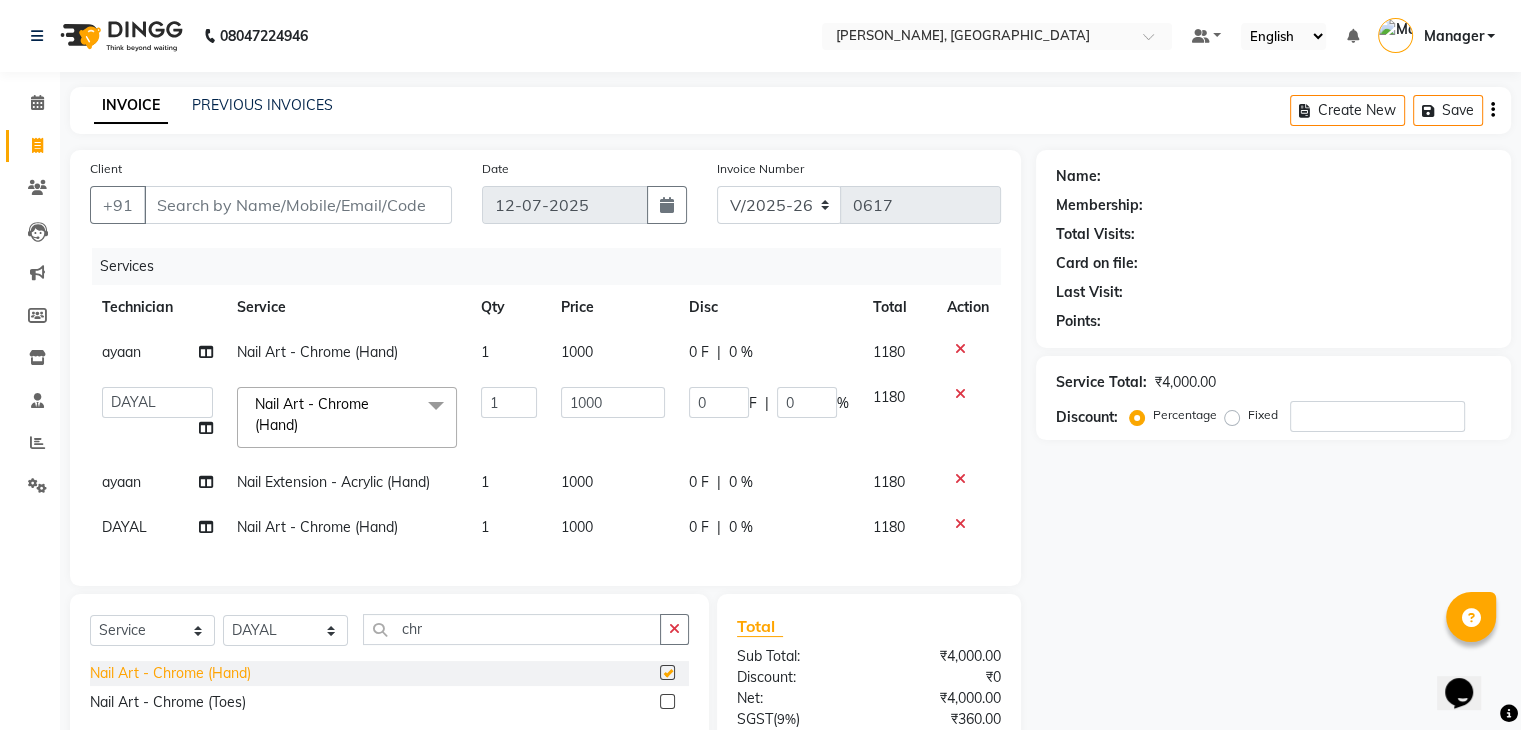 checkbox on "false" 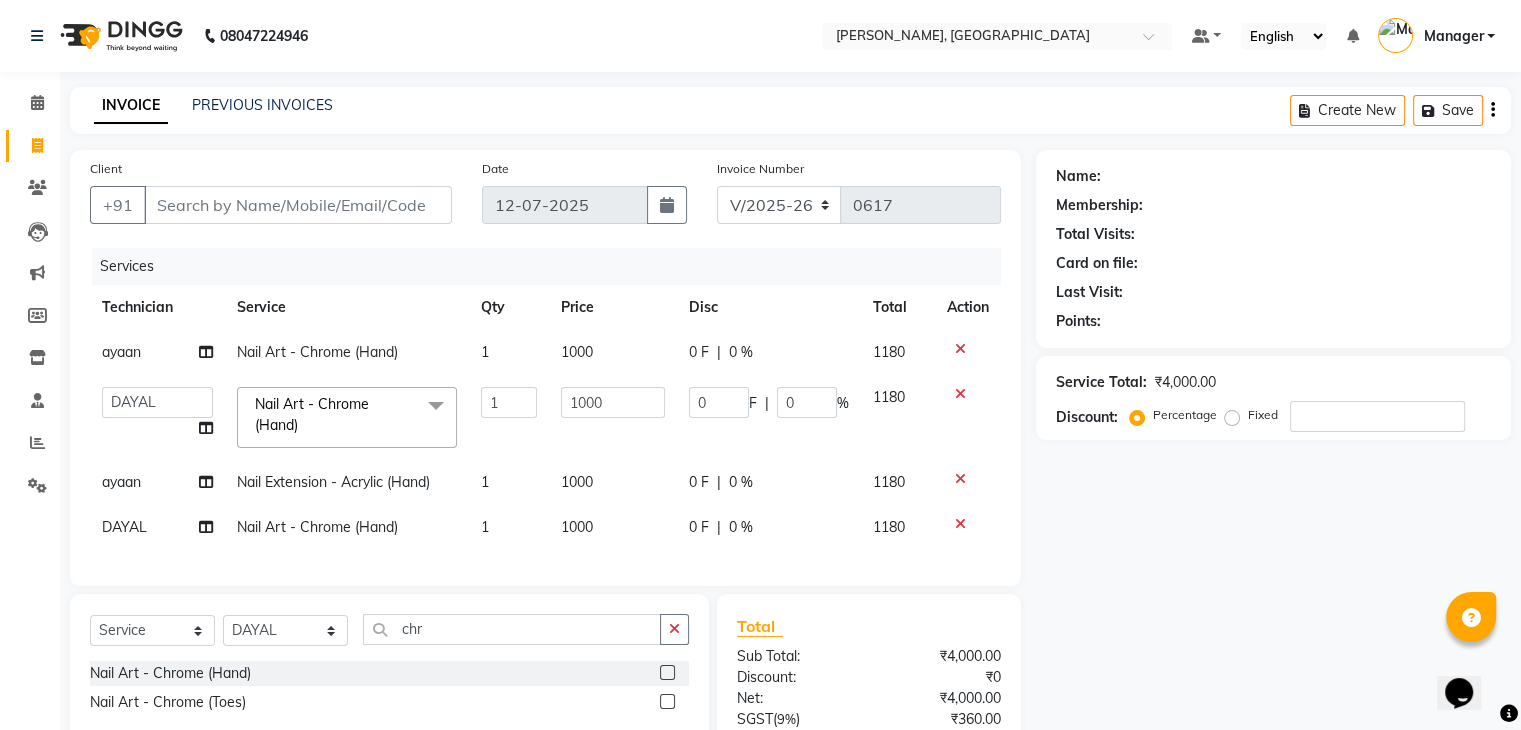 click 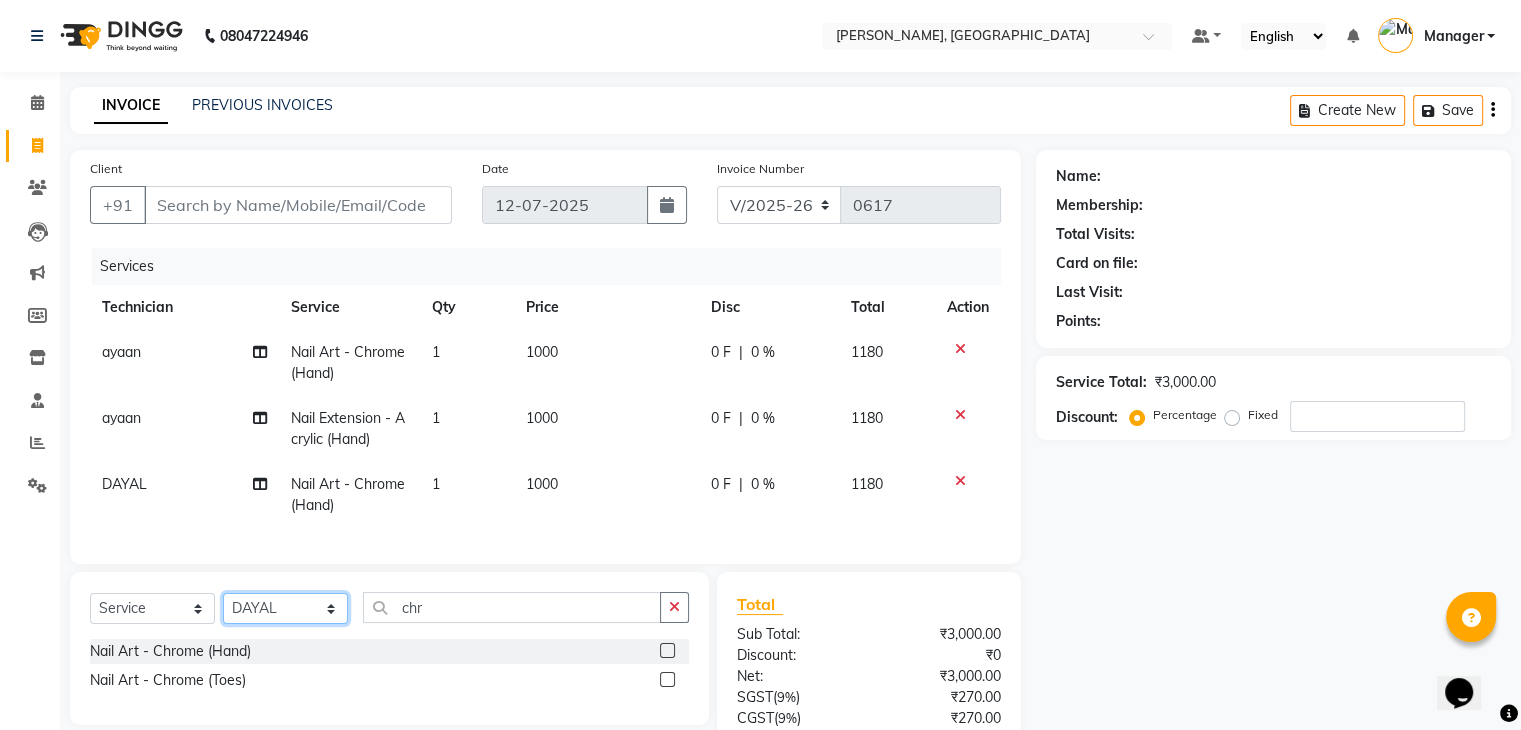 click on "Select Technician Admin [PERSON_NAME] Manager [PERSON_NAME] [PERSON_NAME]" 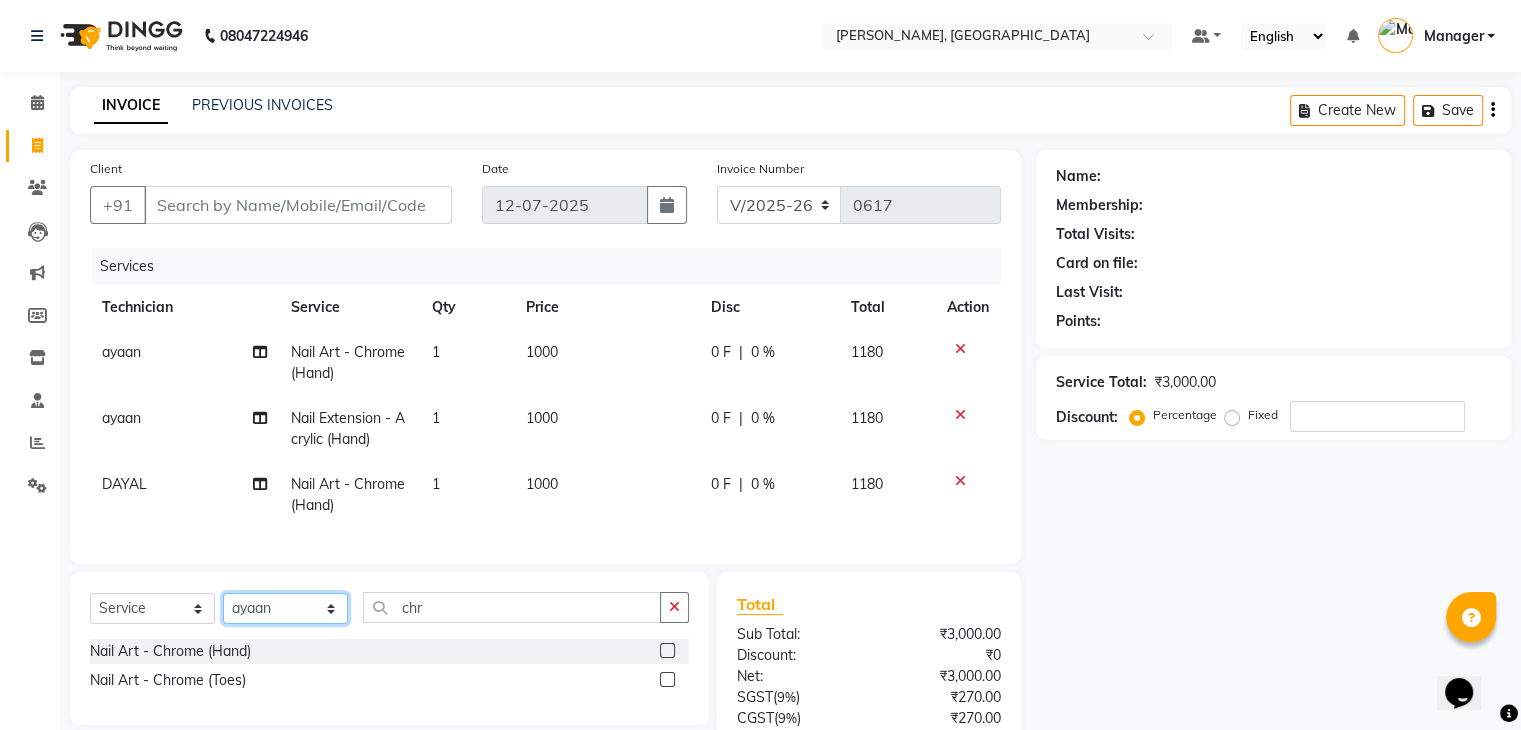 click on "Select Technician Admin [PERSON_NAME] Manager [PERSON_NAME] [PERSON_NAME]" 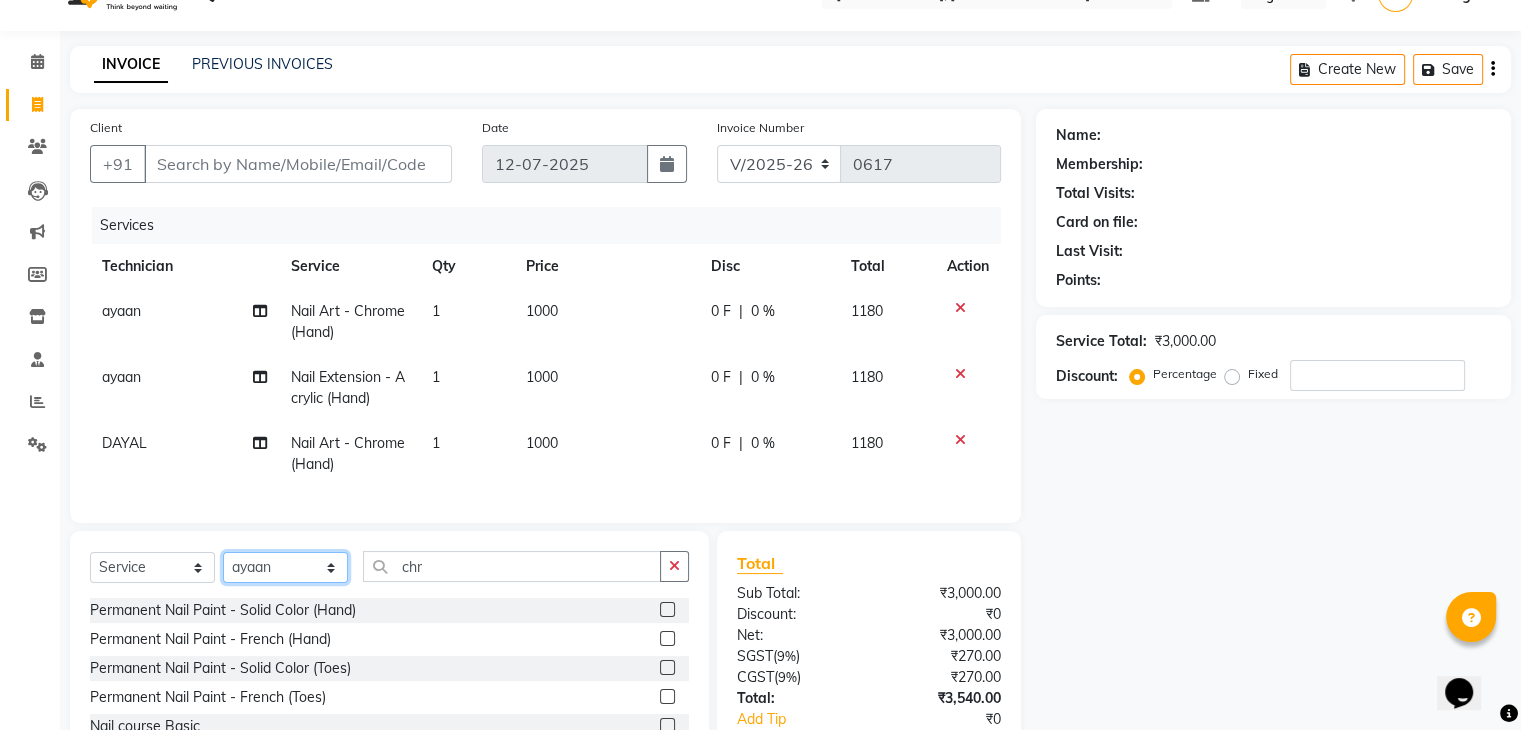 scroll, scrollTop: 183, scrollLeft: 0, axis: vertical 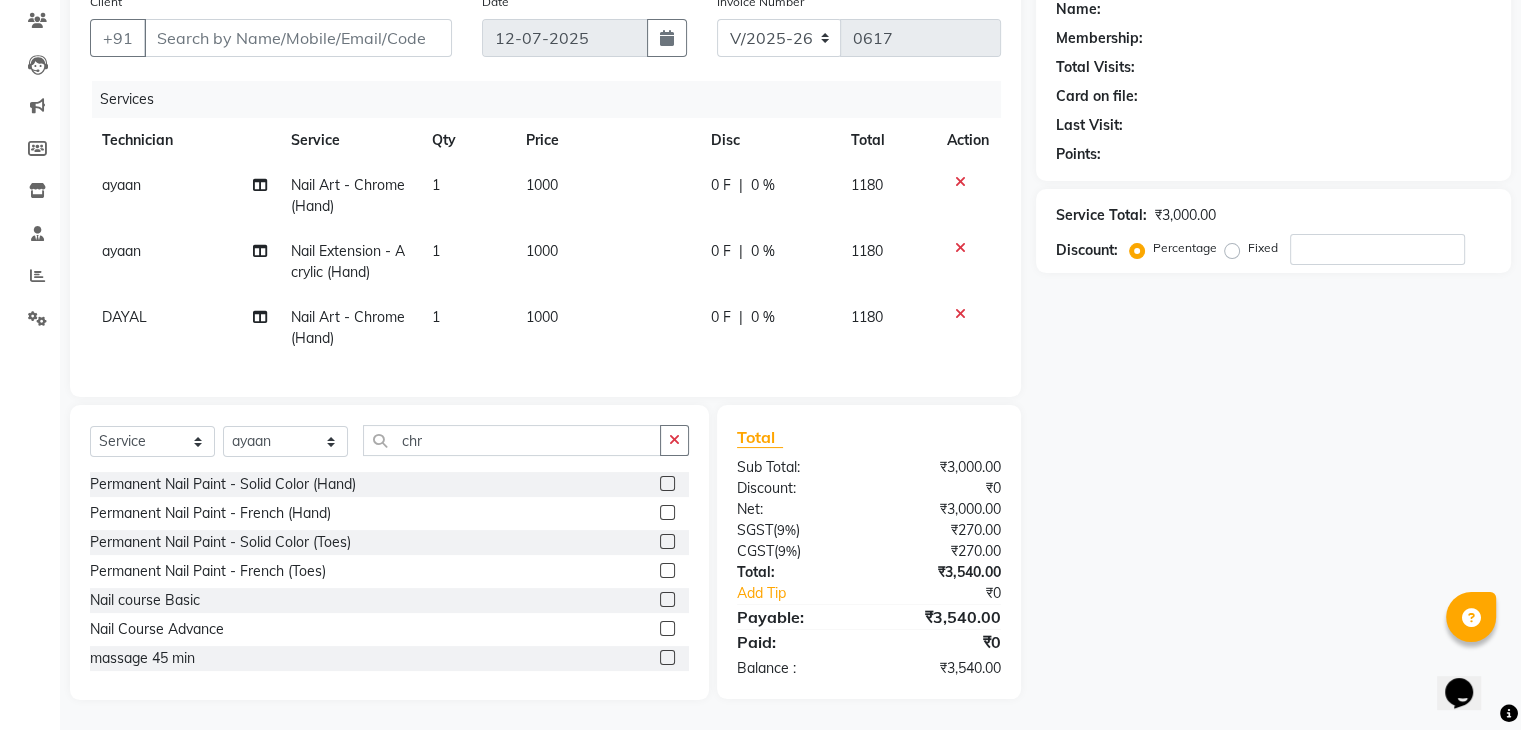 click on "Select  Service  Product  Membership  Package Voucher Prepaid Gift Card  Select Technician Admin [PERSON_NAME] Manager [PERSON_NAME] [PERSON_NAME] Soundarya chr Permanent Nail Paint - Solid Color (Hand)  Permanent Nail Paint - French (Hand)  Permanent Nail Paint - Solid Color (Toes)  Permanent Nail Paint - French (Toes)  Nail course Basic  Nail Course Advance  massage 45 min  massage 15 min  massage 30 min  HAIR EXTENSIONS REMOVAL  SINGLE  HAND  NAIL PAINT  SINGLE HAND NAIL EXTENSIONS ACRYLIC  SINGLE HAND NAIL EXTENSIONS GEL  SINGLE HAND EXTENSIONS REMOVAL  SINGLE HAND GEL POLISH REMOVAL  HEAD MASSAGE WITH WASH  NAILEXTENSINS POLISH  HAIR FALL TREATMENT  DANDRUFF TREATMENT  HAIR SPA  HAIR WASH BLOWDRY  HYDRA FACIAL  D TAN HANDS  D TAN LEGS  hair wash  COMBO PACK  Restoration - Gel (Hand)  Restoration - Tip Replacement (Hand)  Restoration - Touch -up (Hand)  Restoration - Gel Color Changes (Hand)  Restoration - Removal of Extension (Hand)  Restoration - Removal of Nail Paint (Hand)  Restoration - Gel (Toes)" 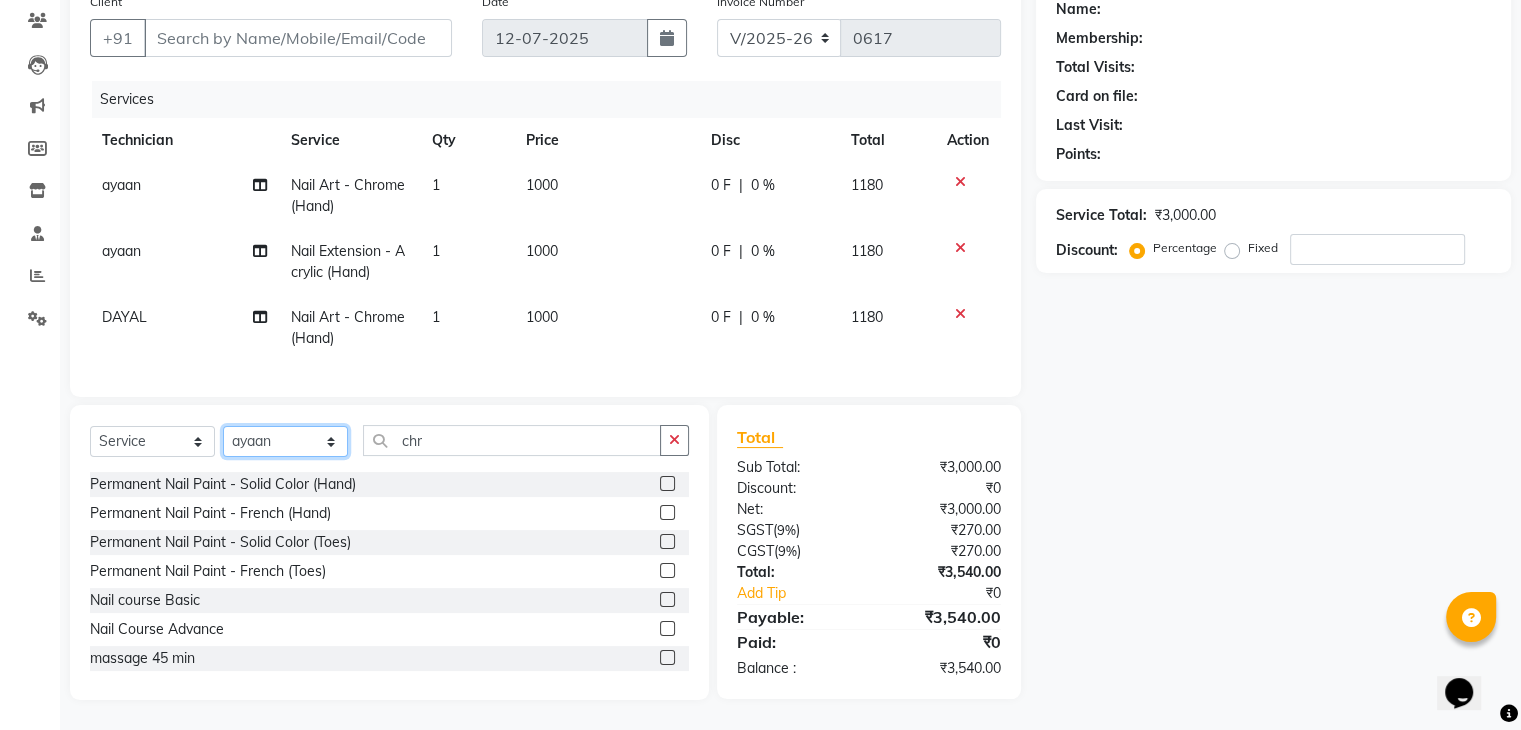 click on "Select Technician Admin [PERSON_NAME] Manager [PERSON_NAME] [PERSON_NAME]" 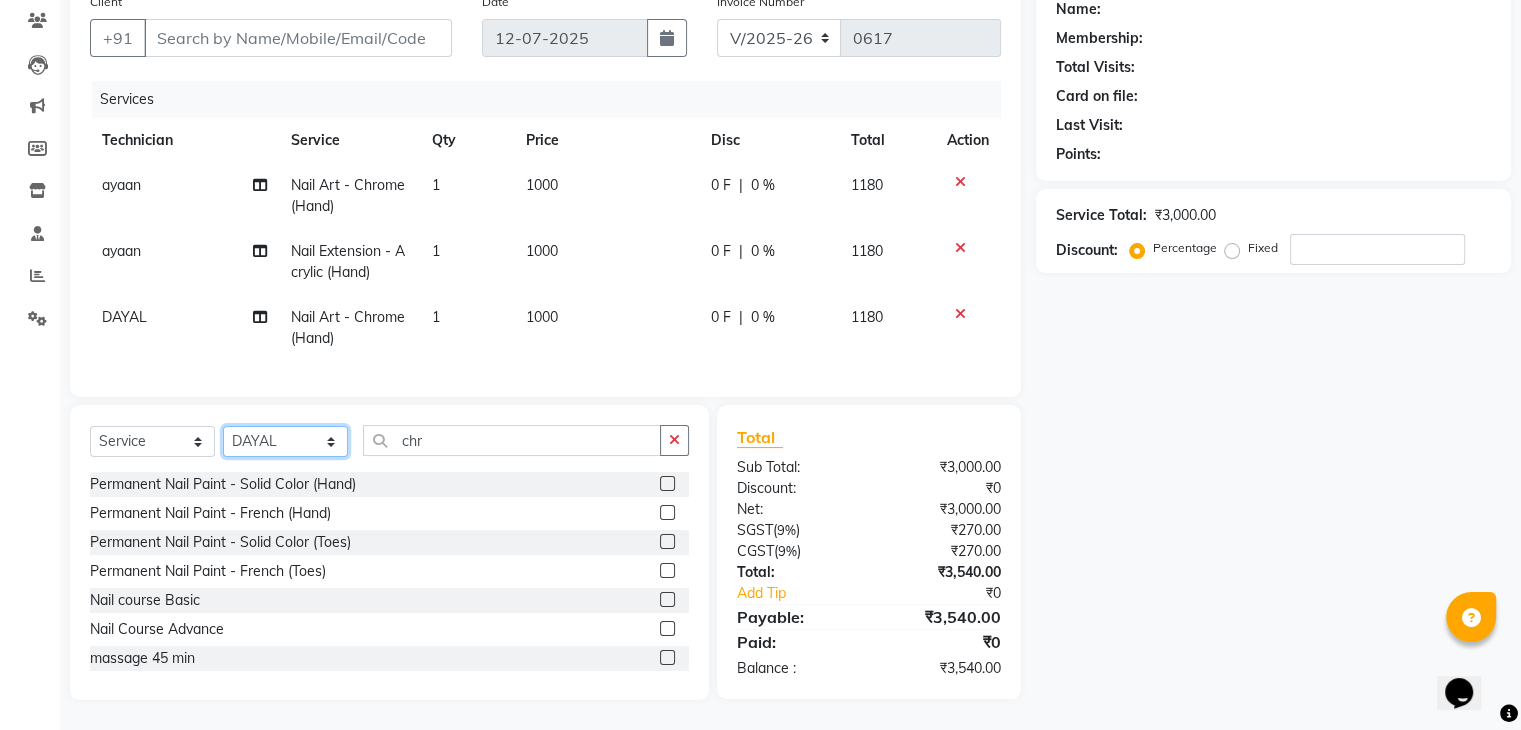 click on "Select Technician Admin [PERSON_NAME] Manager [PERSON_NAME] [PERSON_NAME]" 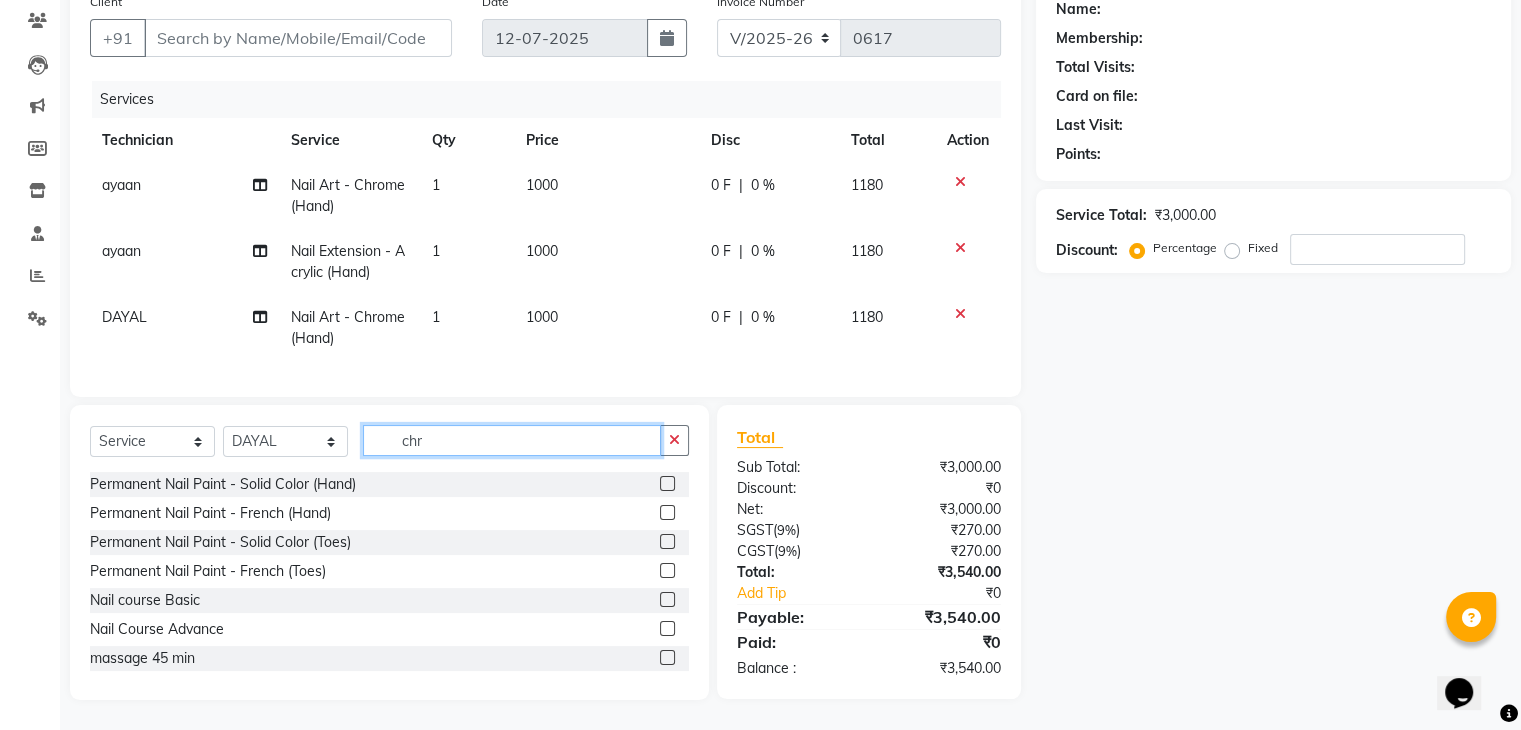 click on "chr" 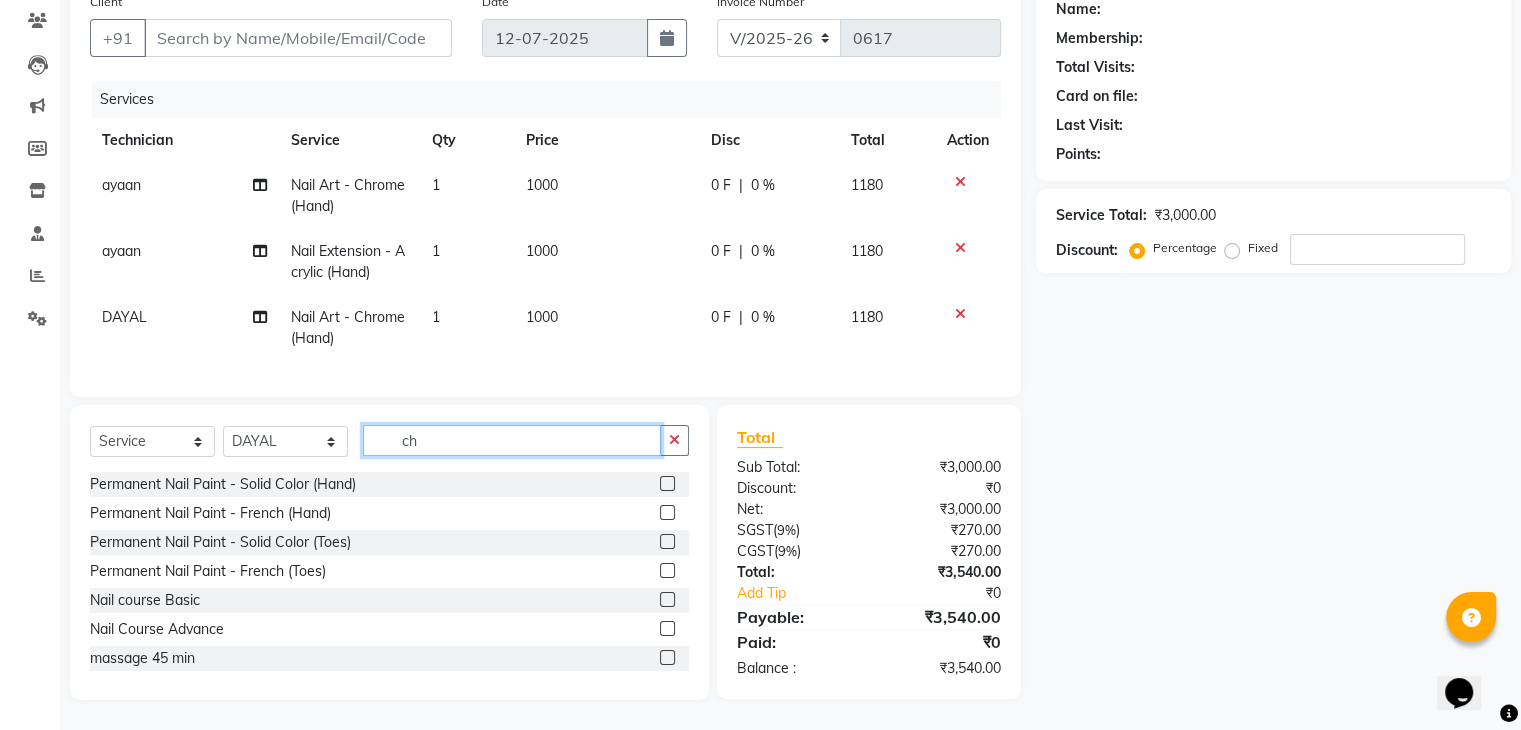 type on "c" 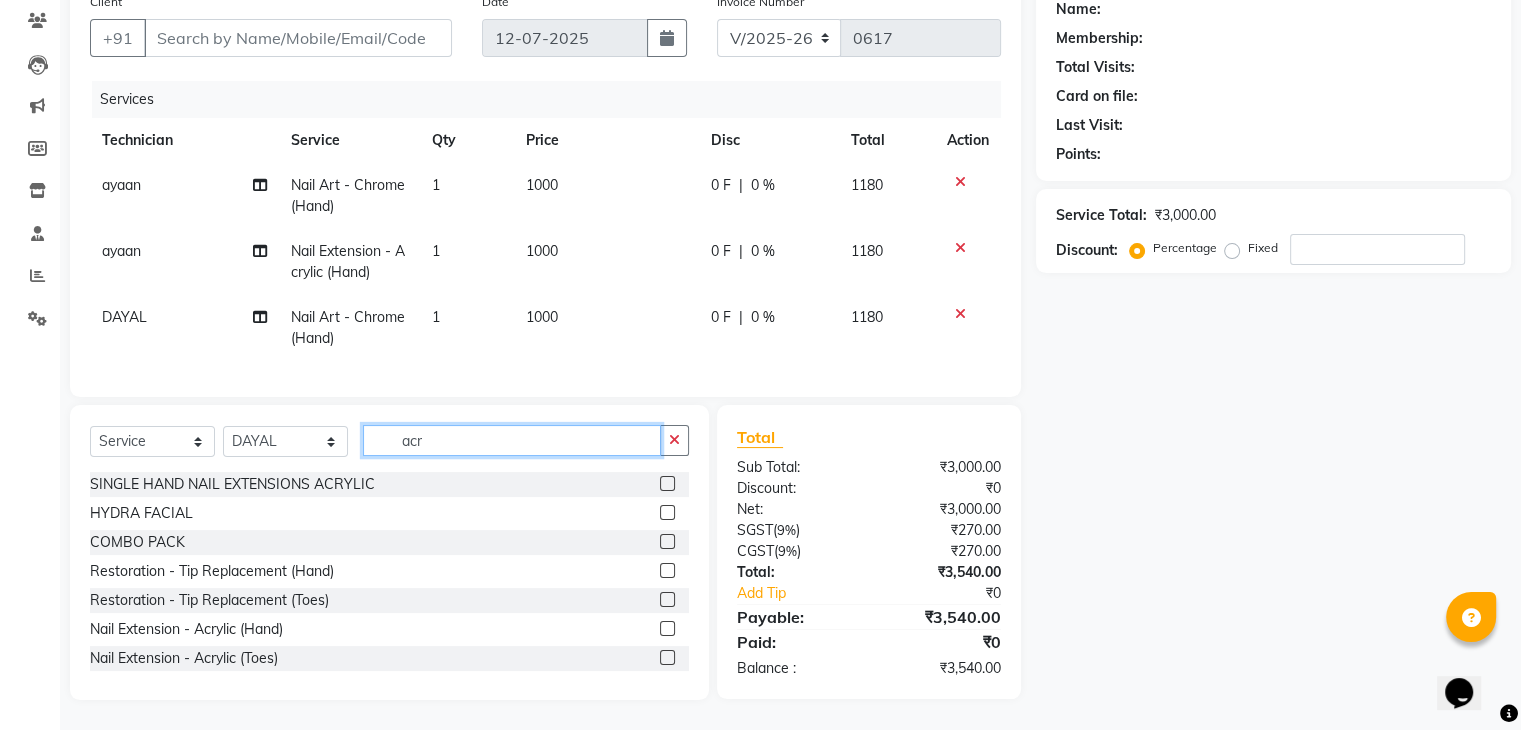 scroll, scrollTop: 182, scrollLeft: 0, axis: vertical 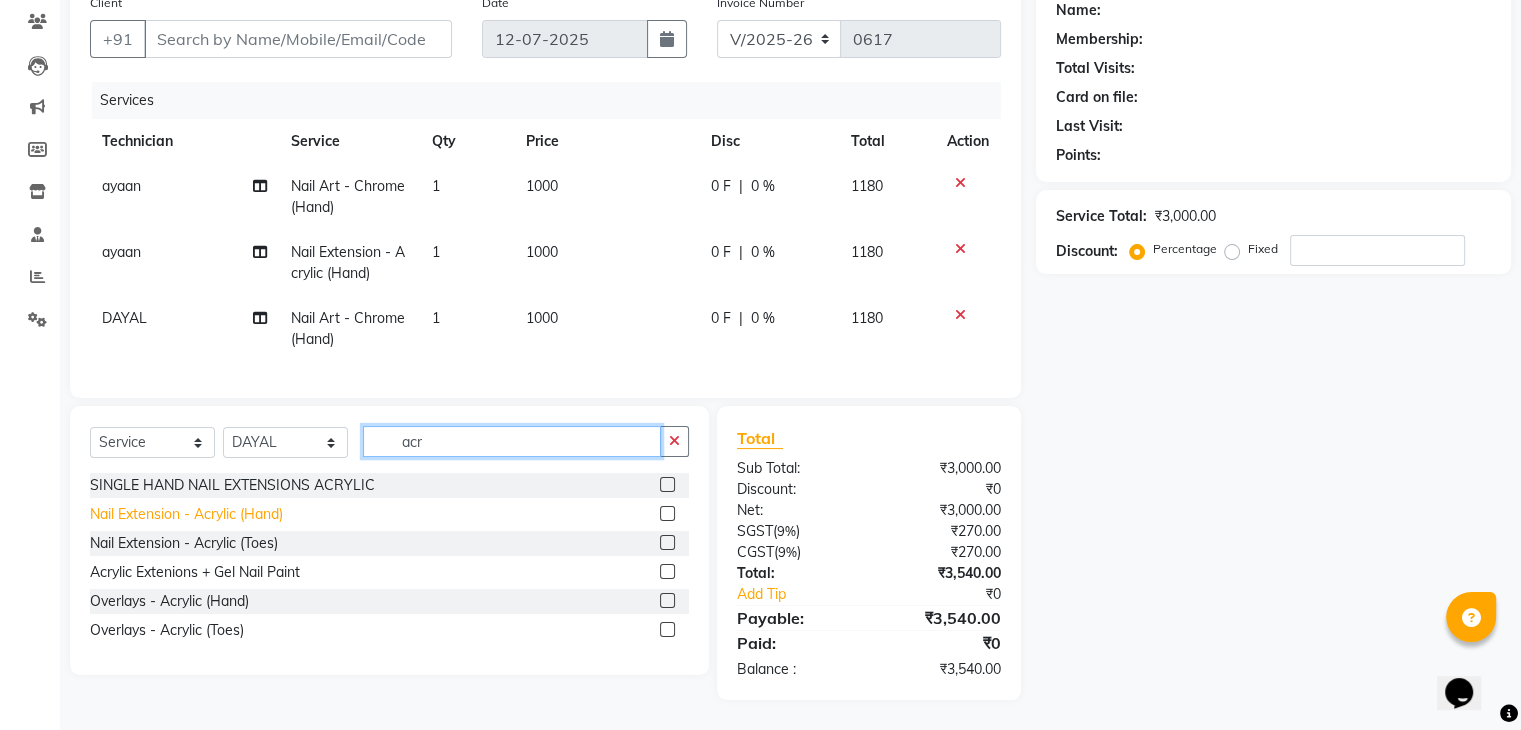 type on "acr" 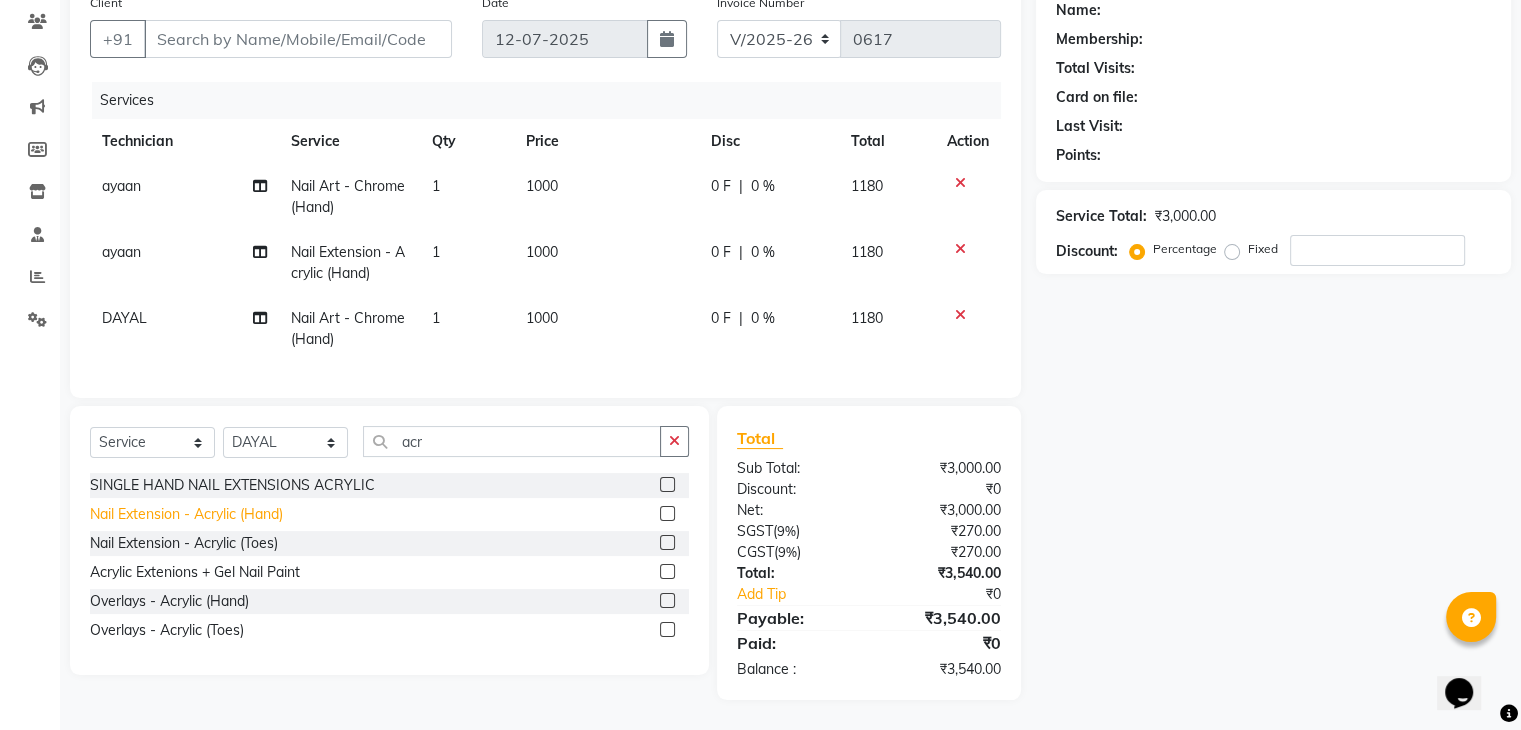 click on "Nail Extension - Acrylic (Hand)" 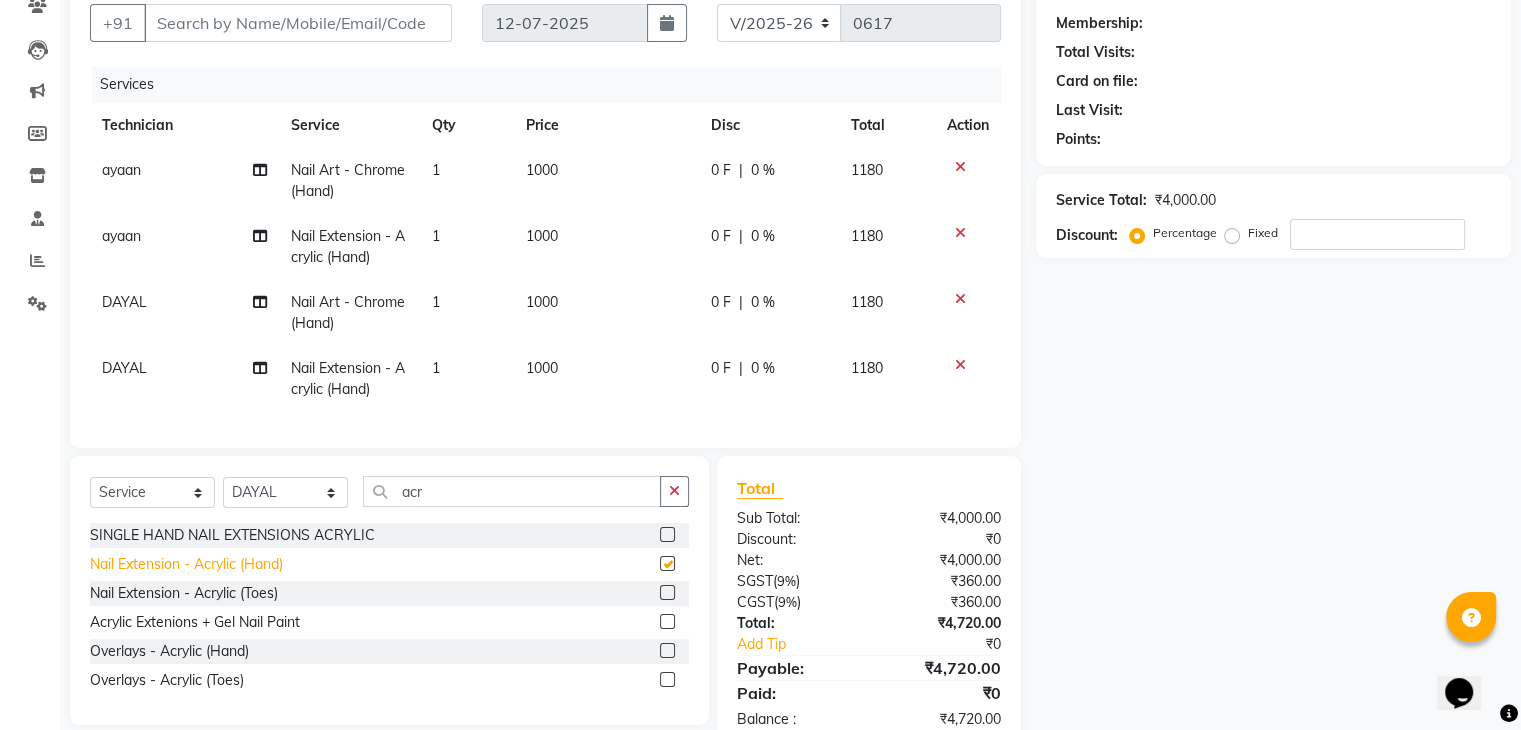 checkbox on "false" 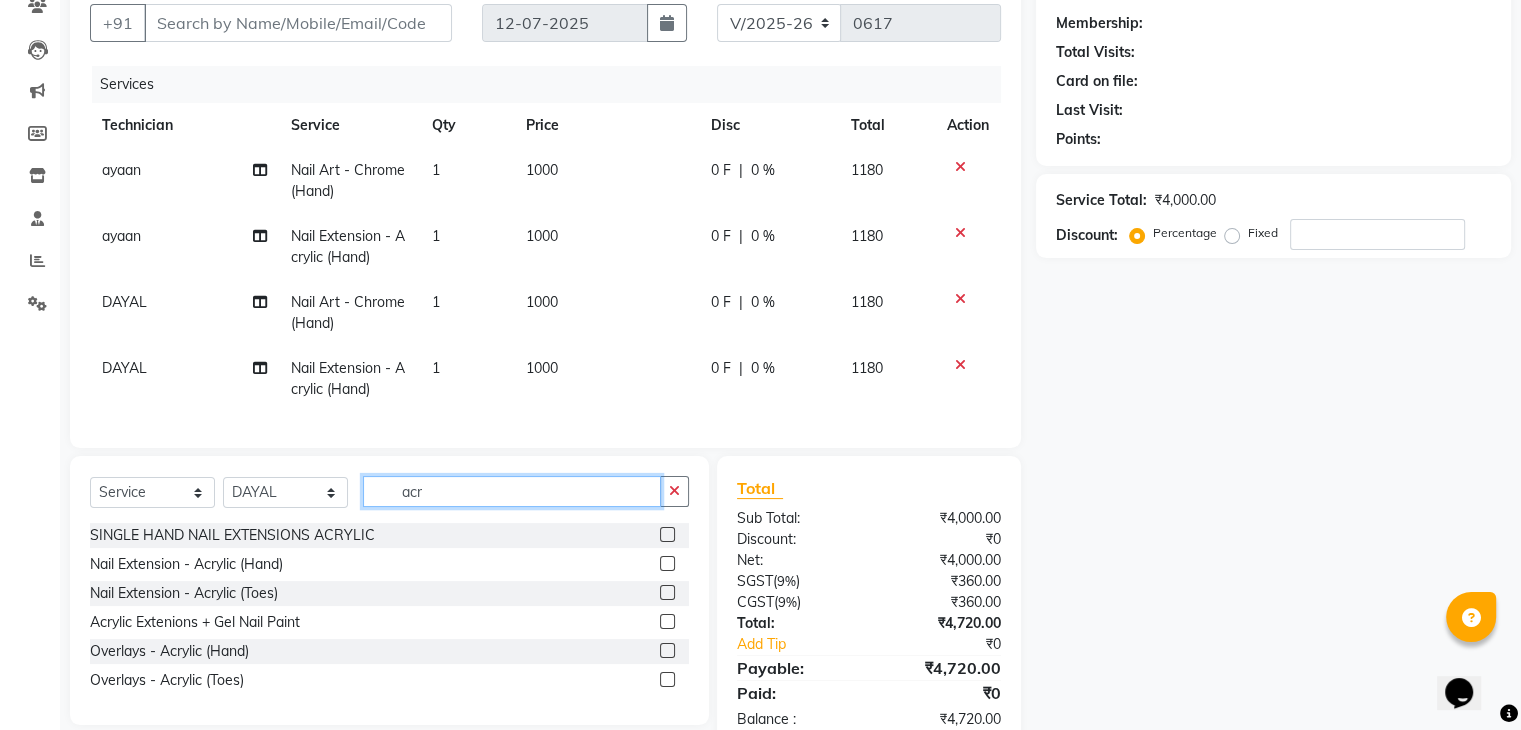 click on "acr" 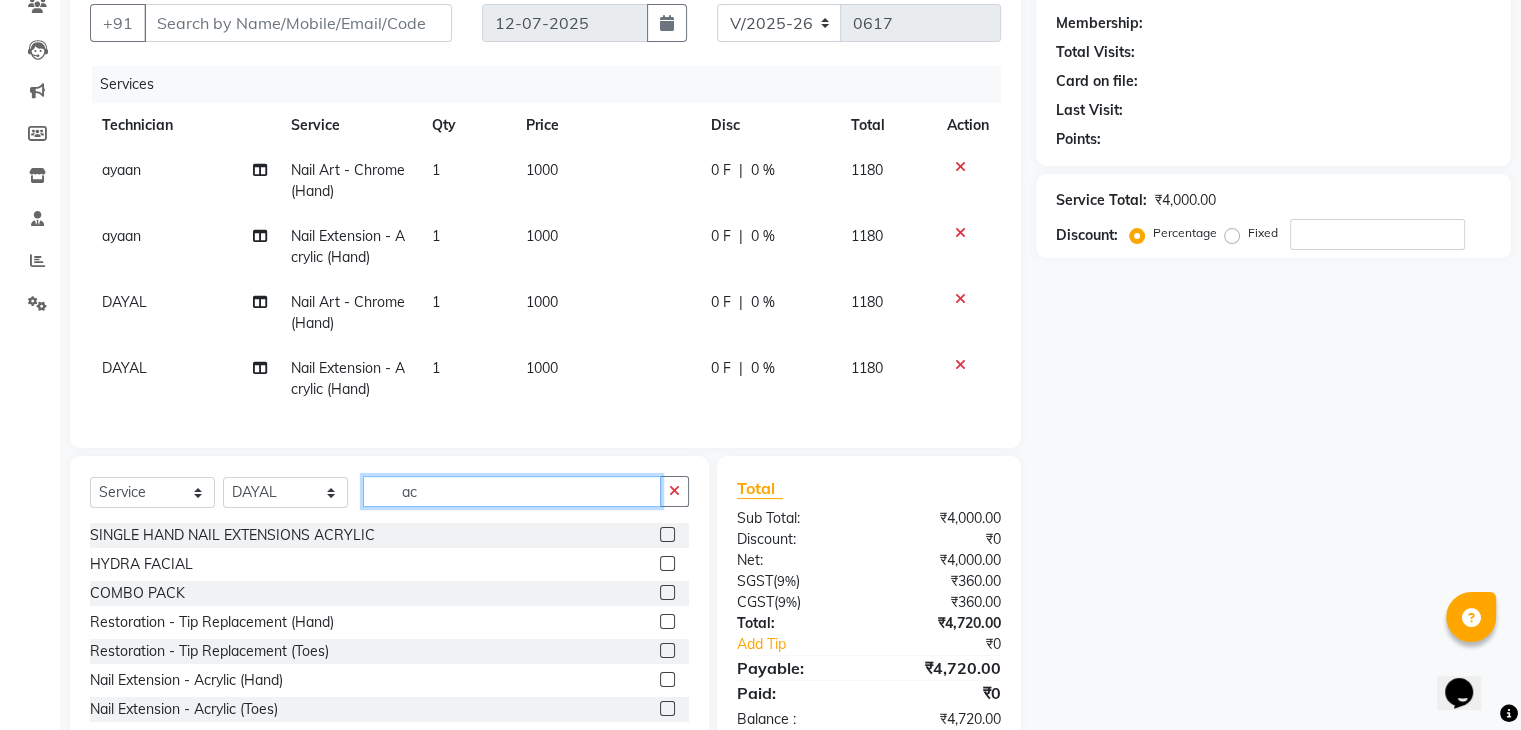 type on "a" 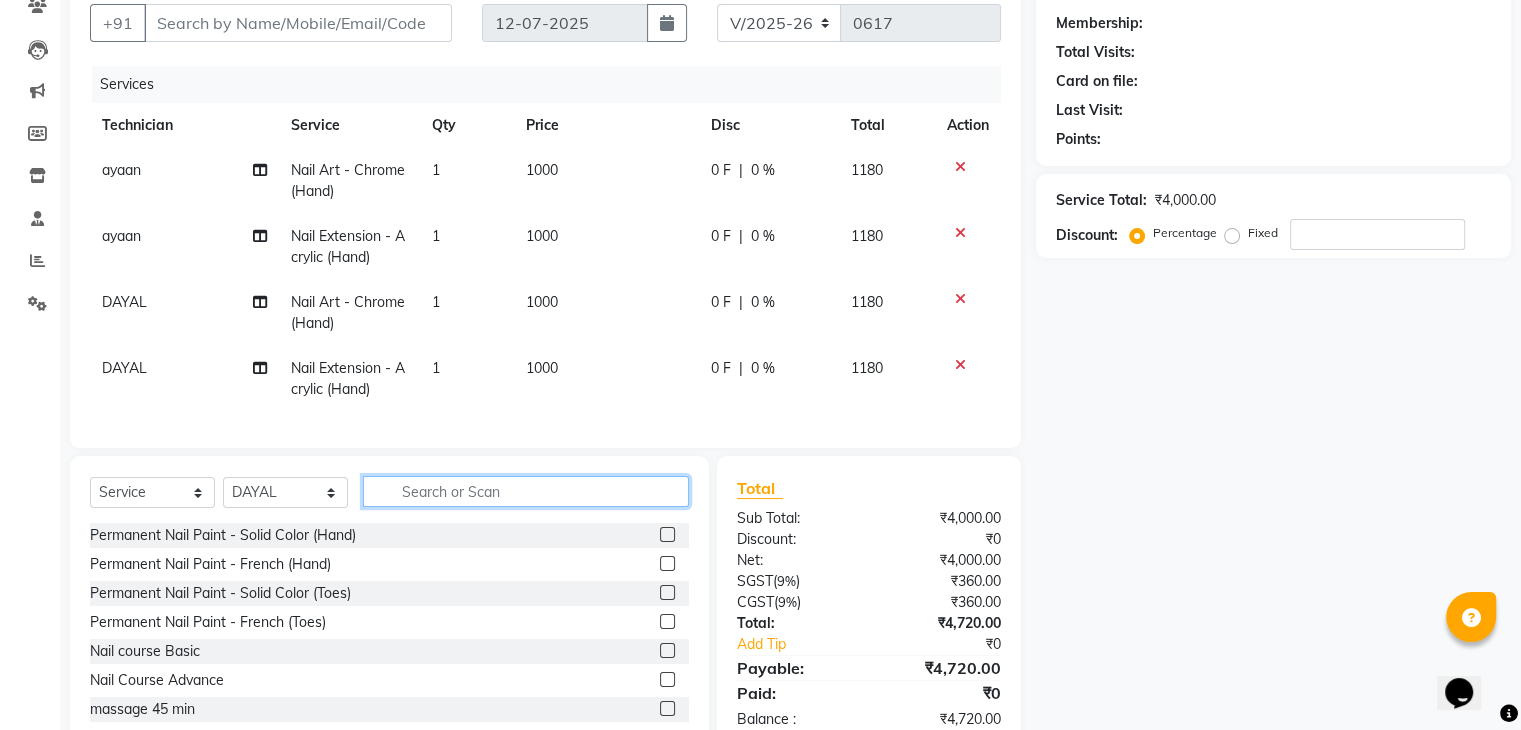 type 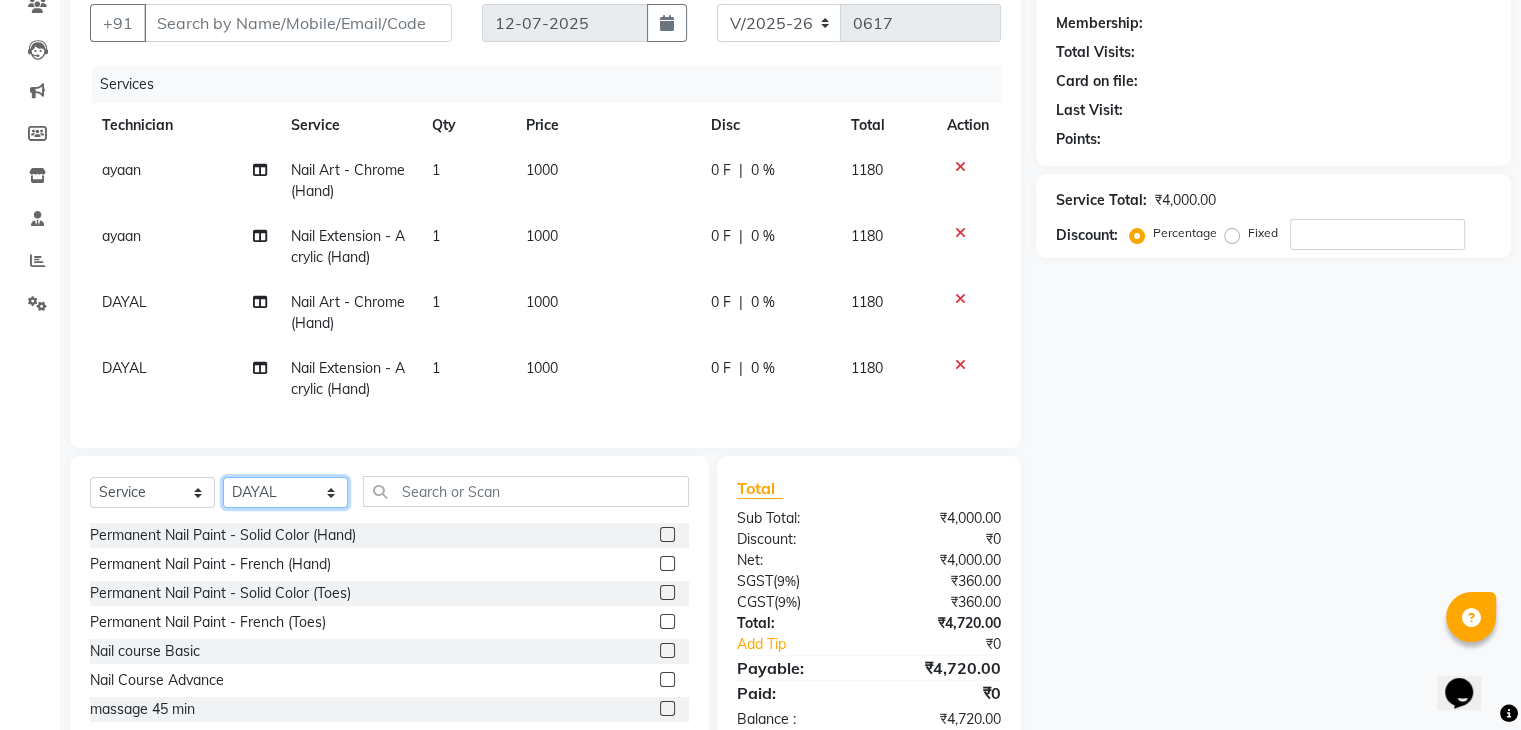 click on "Select Technician Admin [PERSON_NAME] Manager [PERSON_NAME] [PERSON_NAME]" 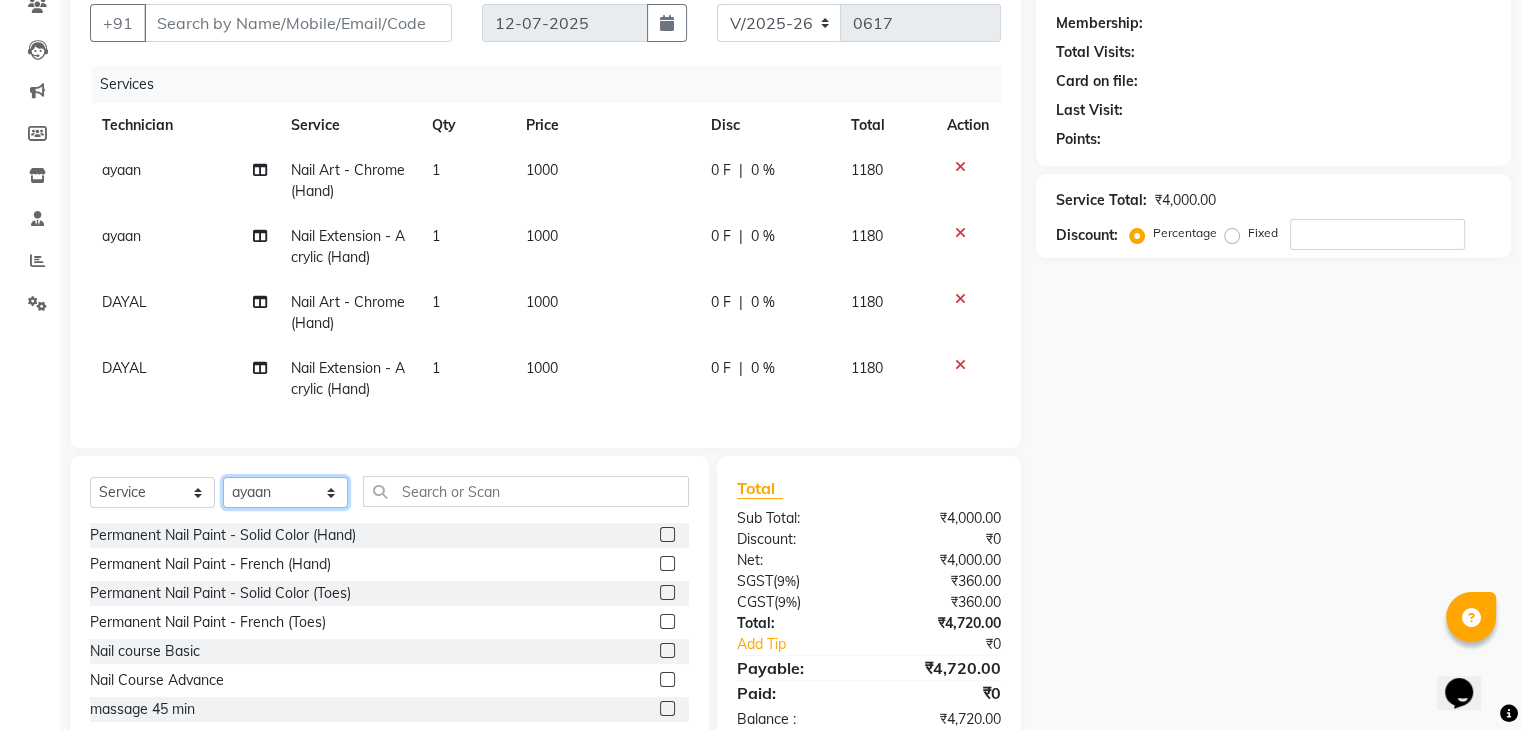 click on "Select Technician Admin [PERSON_NAME] Manager [PERSON_NAME] [PERSON_NAME]" 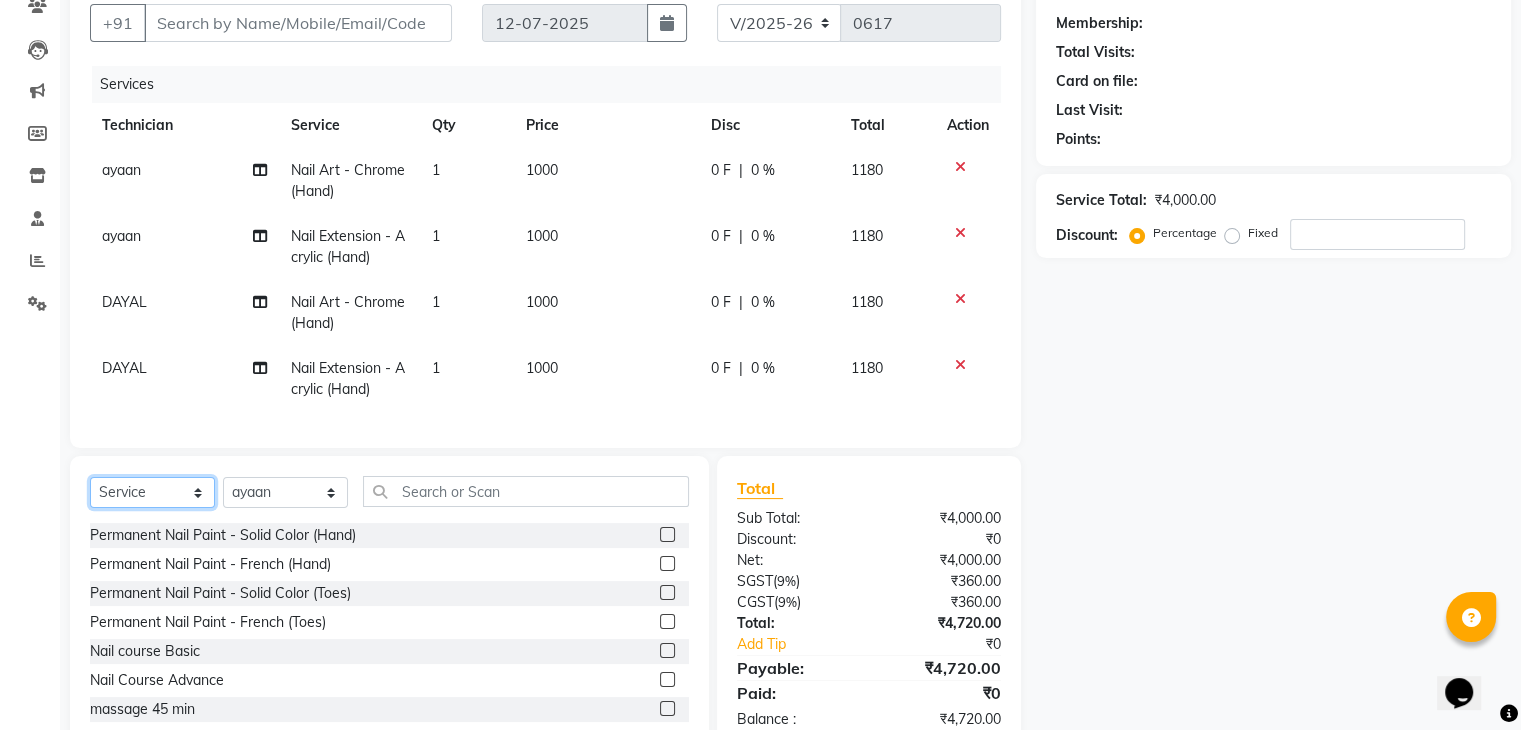 click on "Select  Service  Product  Membership  Package Voucher Prepaid Gift Card" 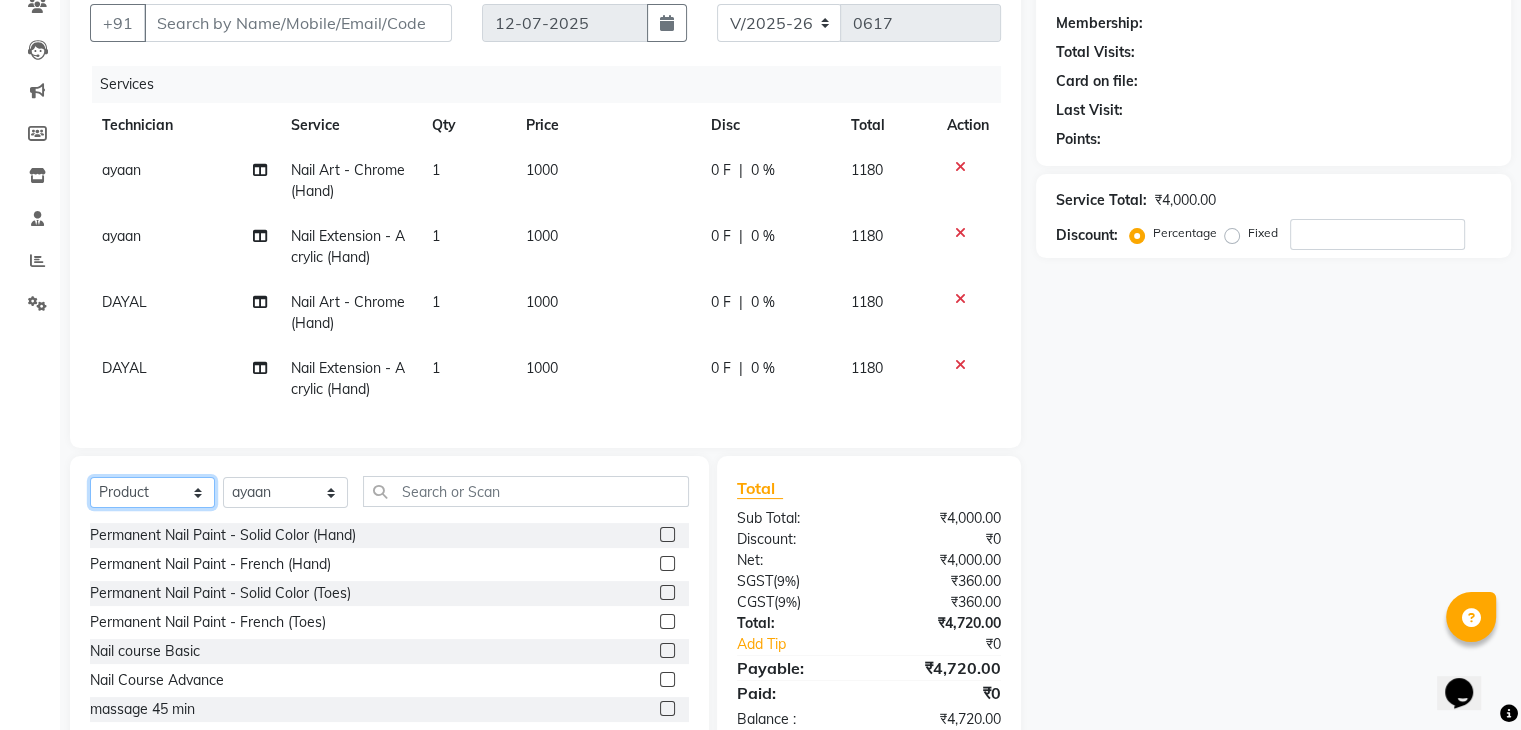 click on "Select  Service  Product  Membership  Package Voucher Prepaid Gift Card" 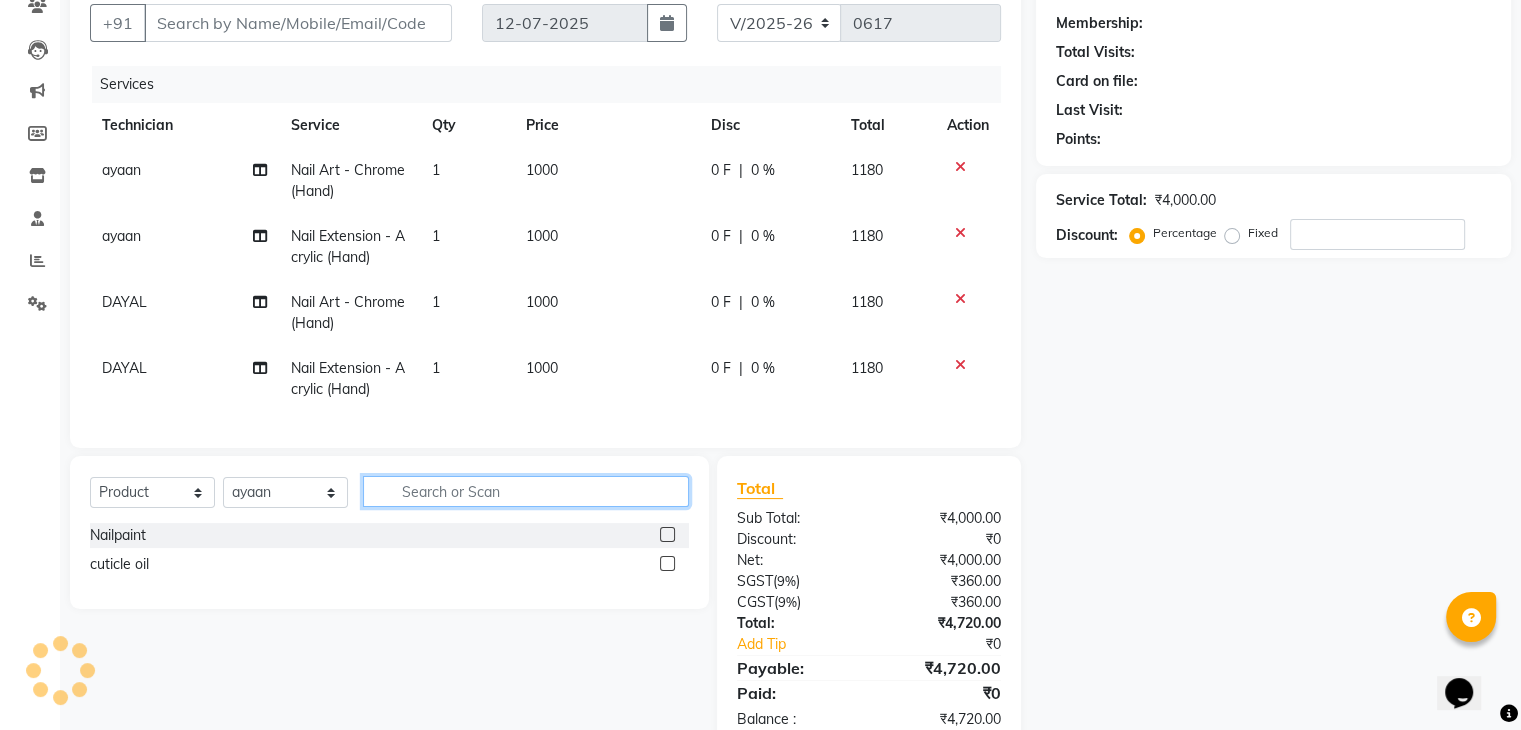 click 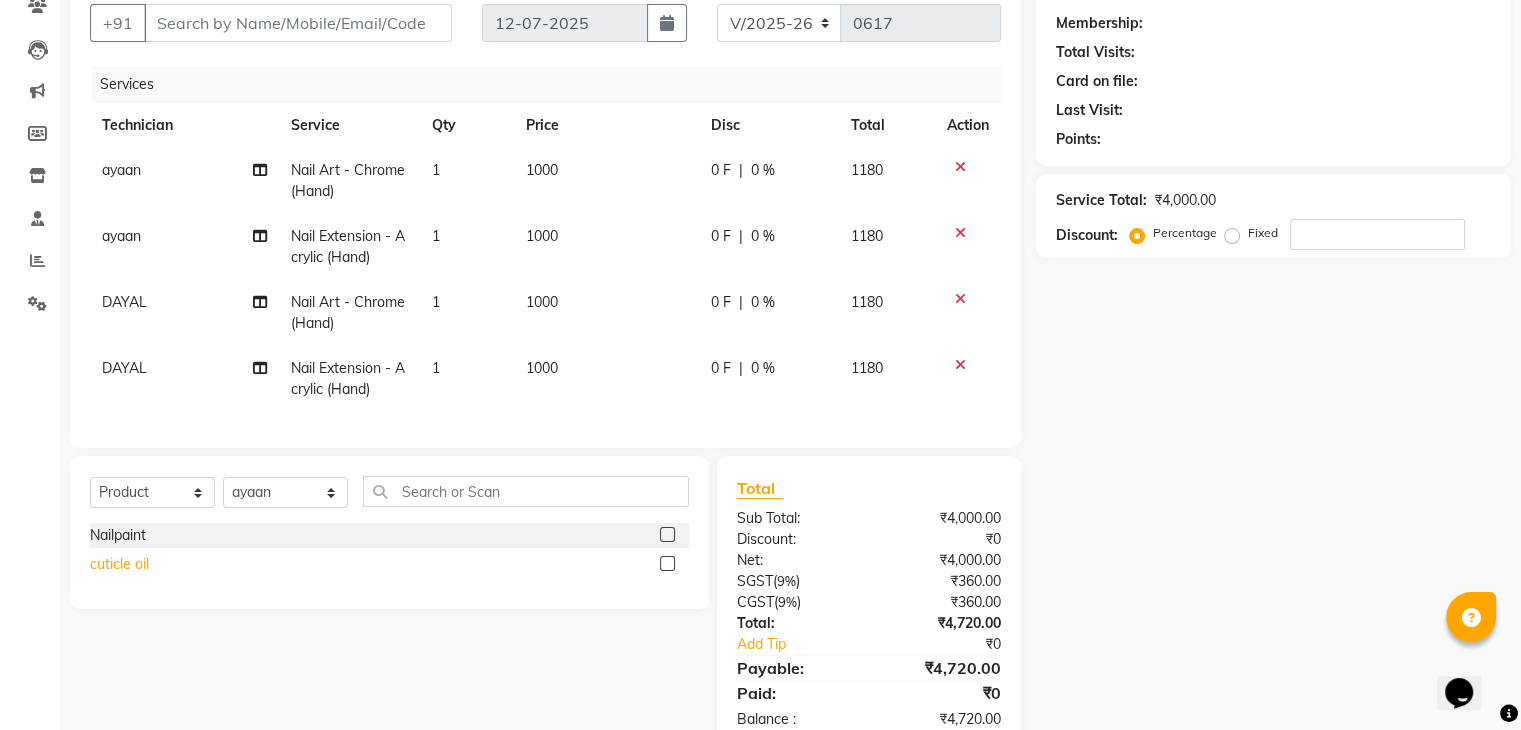 click on "cuticle oil" 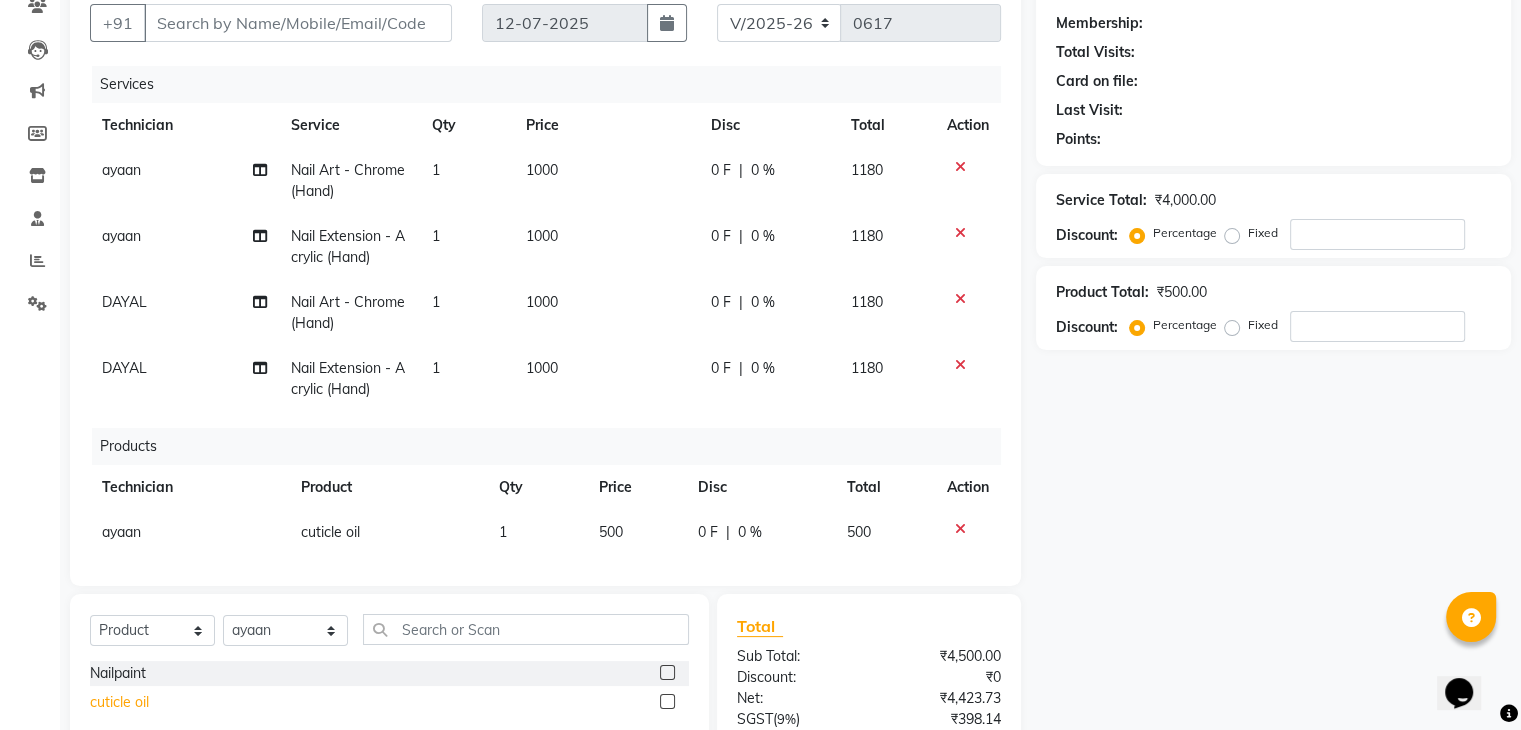 click on "cuticle oil" 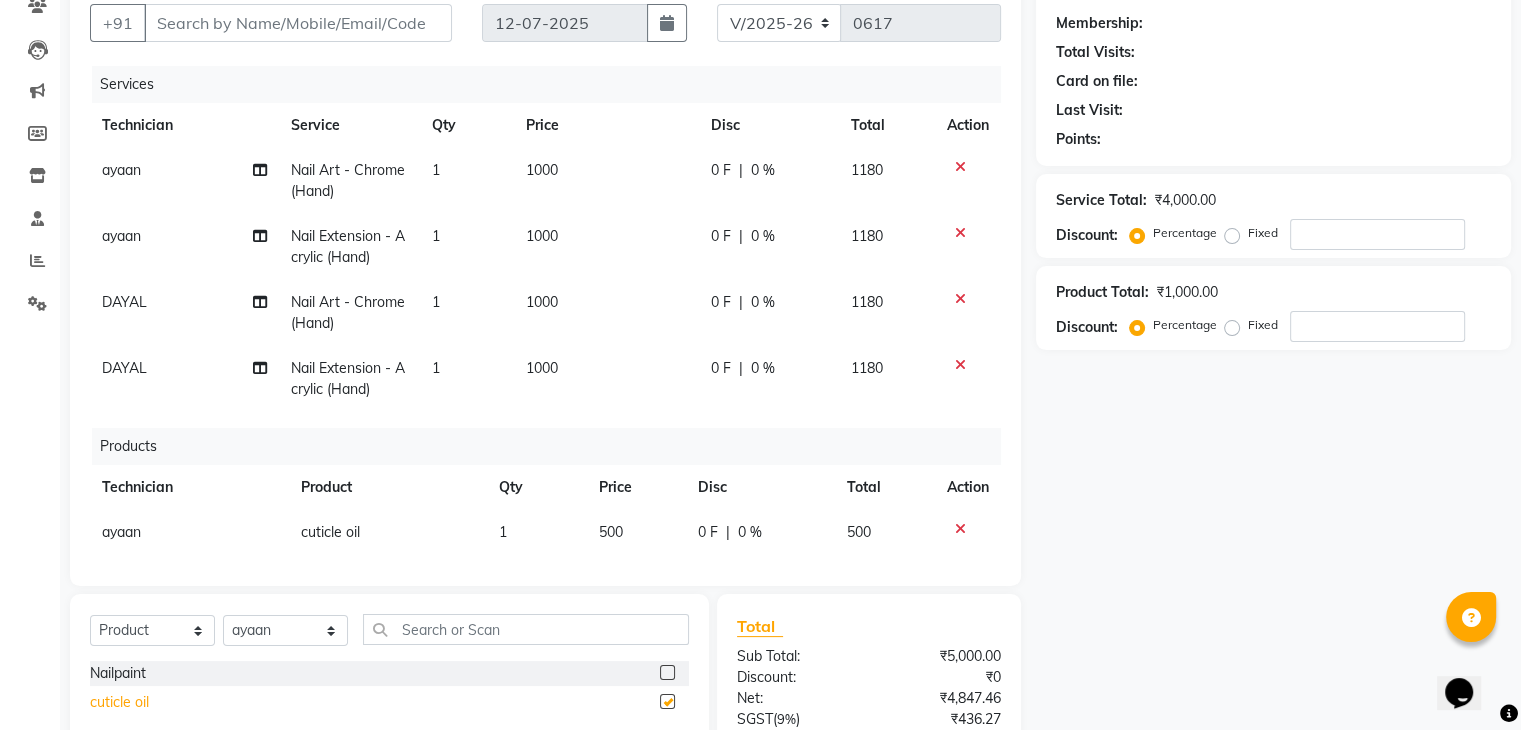 checkbox on "false" 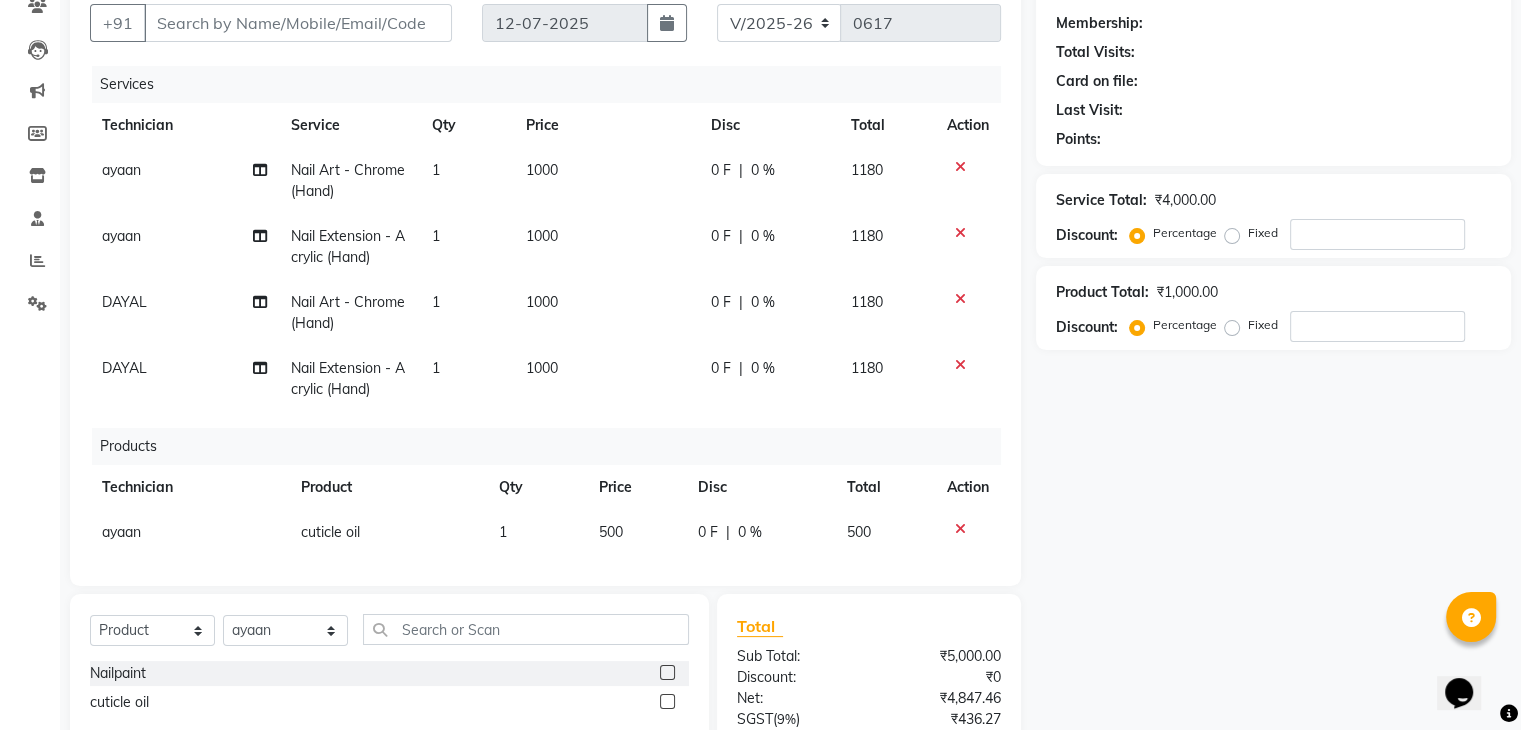 scroll, scrollTop: 371, scrollLeft: 0, axis: vertical 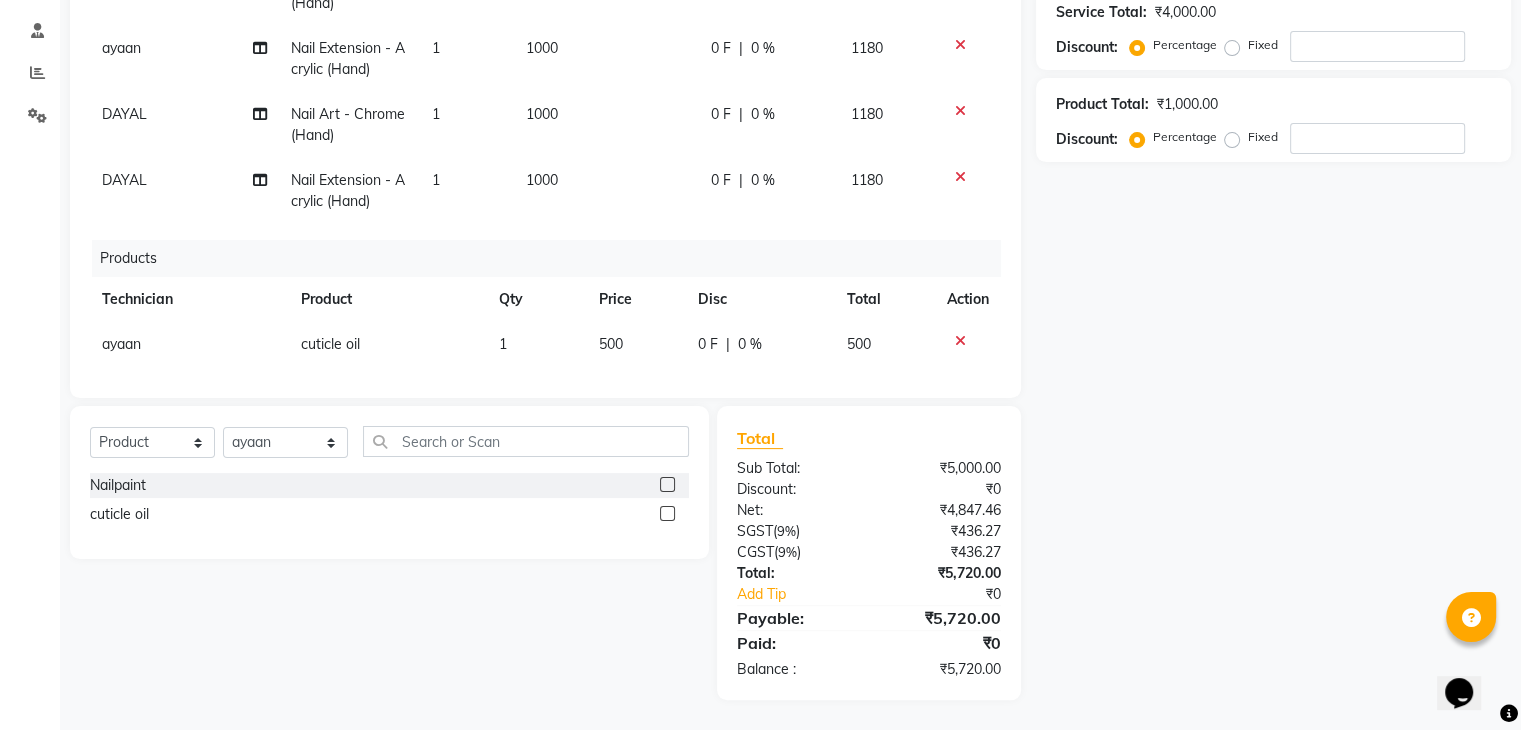click on "Client +91 Date [DATE] Invoice Number V/2025 V/[PHONE_NUMBER] Services Technician Service Qty Price Disc Total Action ayaan Nail Art - Chrome (Hand) 1 1000 0 F | 0 % 1180 ayaan Nail Extension - Acrylic (Hand) 1 1000 0 F | 0 % 1180 DAYAL Nail Art - Chrome (Hand) 1 1000 0 F | 0 % 1180 DAYAL Nail Extension - Acrylic (Hand) 1 1000 0 F | 0 % 1180 Products Technician Product Qty Price Disc Total Action ayaan cuticle oil 1 500 0 F | 0 % 500 ayaan cuticle oil 1 500 0 F | 0 % 500" 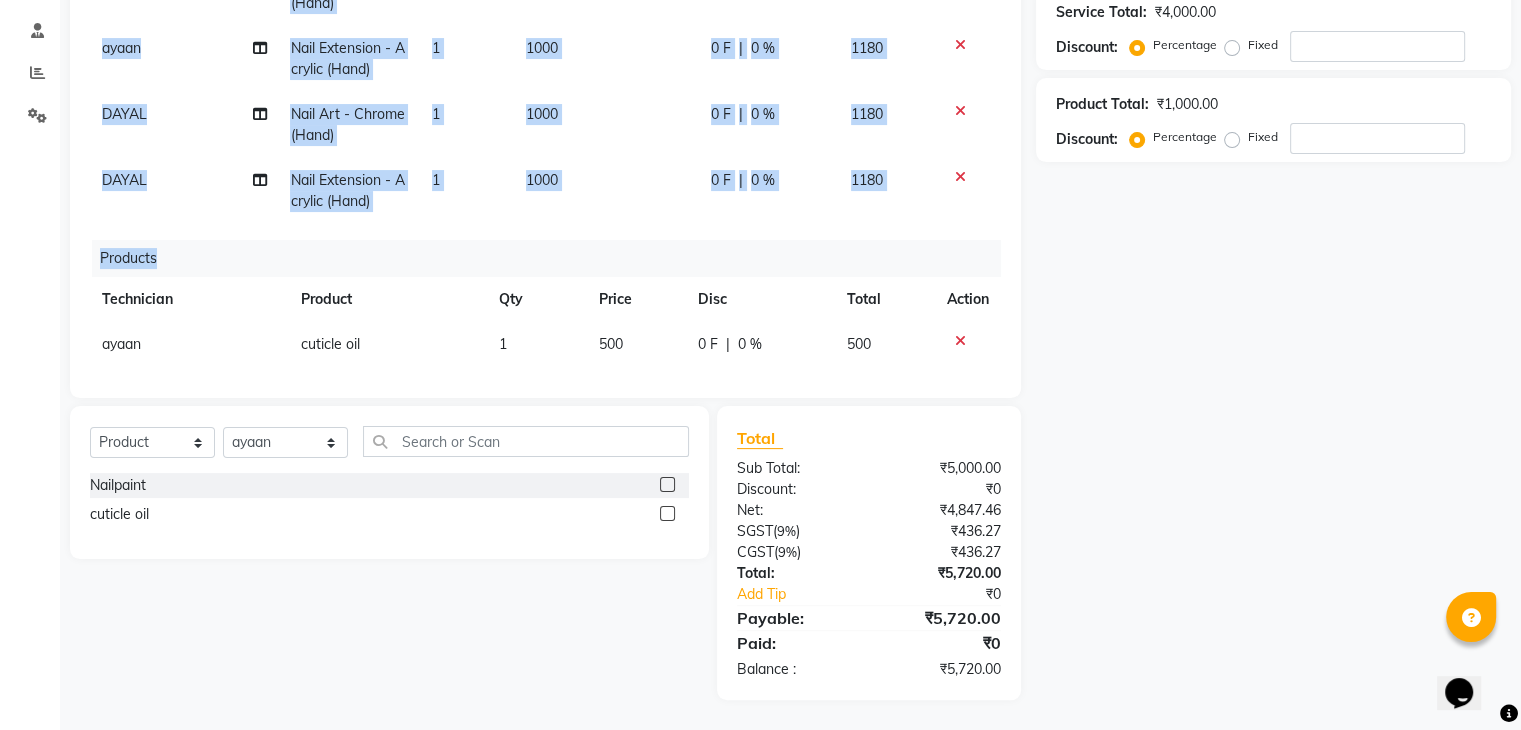 drag, startPoint x: 1007, startPoint y: 206, endPoint x: 1030, endPoint y: 325, distance: 121.20231 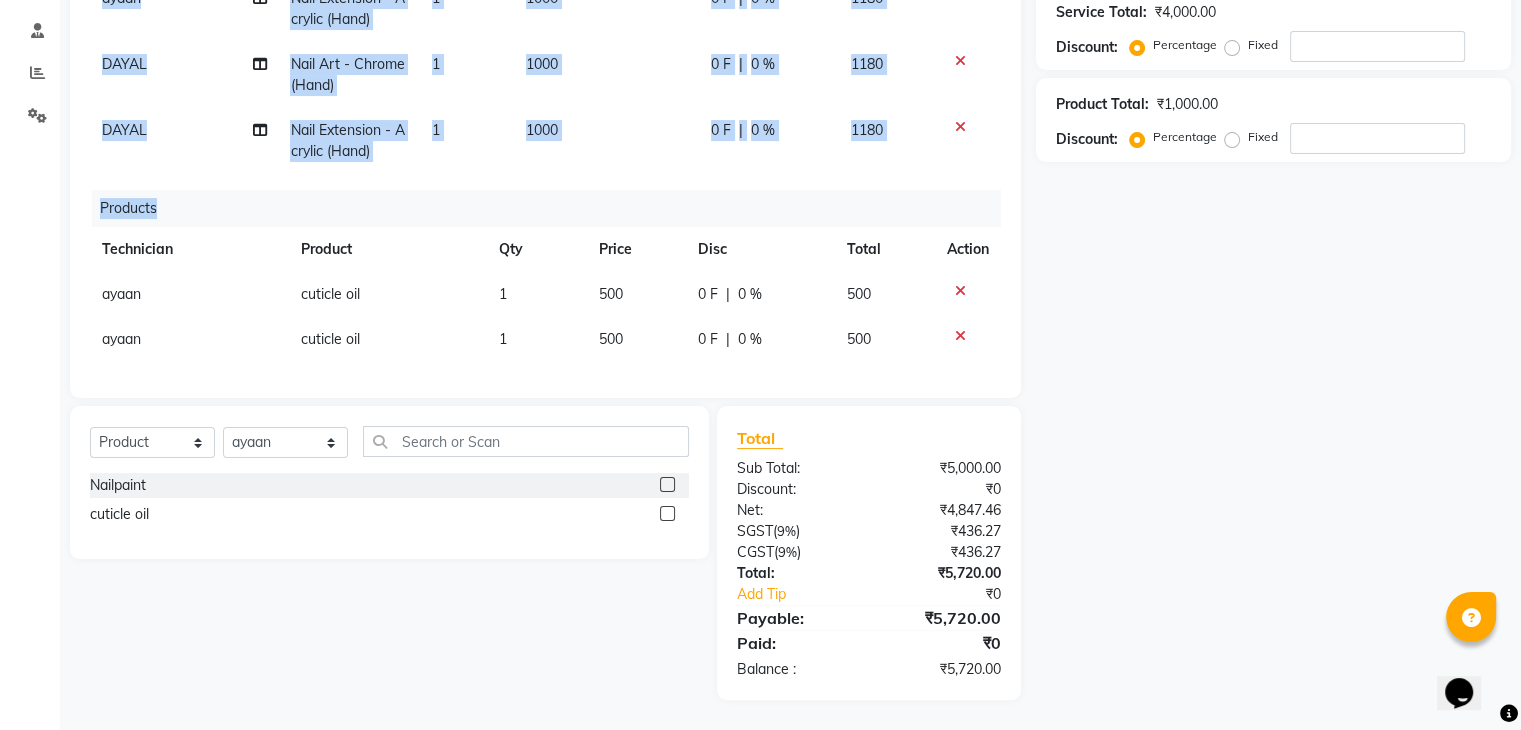click on "Services Technician Service Qty Price Disc Total Action ayaan Nail Art - Chrome (Hand) 1 1000 0 F | 0 % 1180 ayaan Nail Extension - Acrylic (Hand) 1 1000 0 F | 0 % 1180 DAYAL Nail Art - Chrome (Hand) 1 1000 0 F | 0 % 1180 DAYAL Nail Extension - Acrylic (Hand) 1 1000 0 F | 0 % 1180 Products Technician Product Qty Price Disc Total Action ayaan cuticle oil 1 500 0 F | 0 % 500 ayaan cuticle oil 1 500 0 F | 0 % 500" 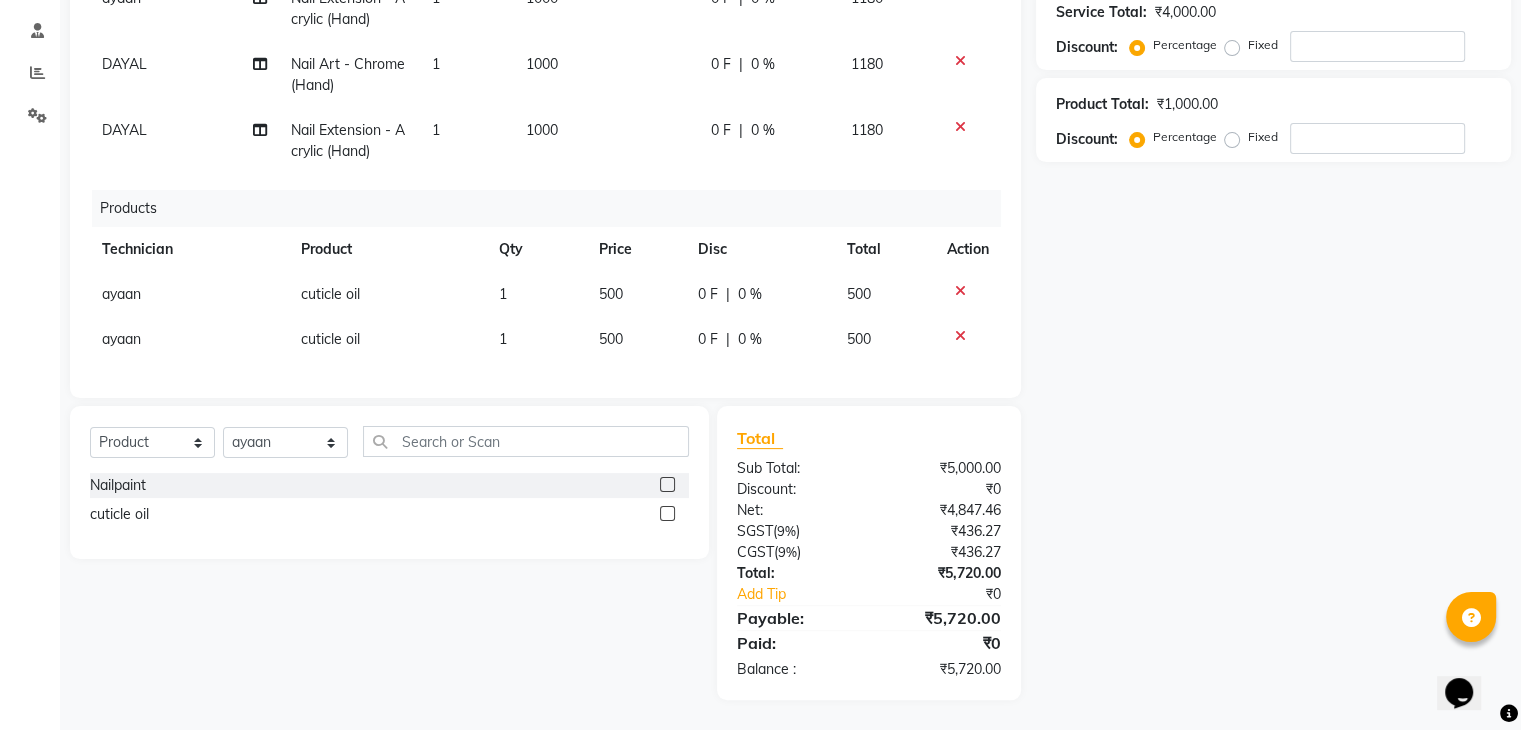 click on "500" 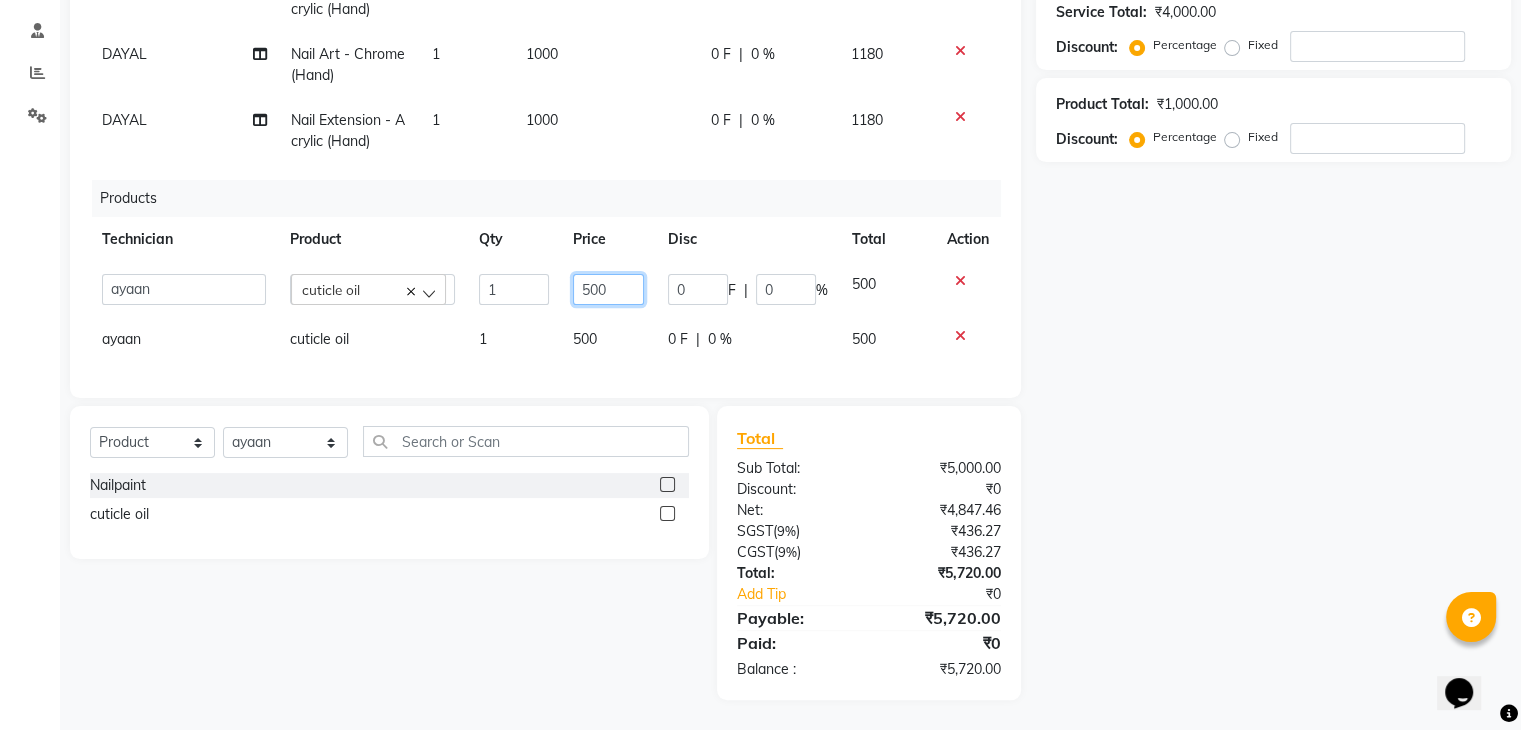click on "500" 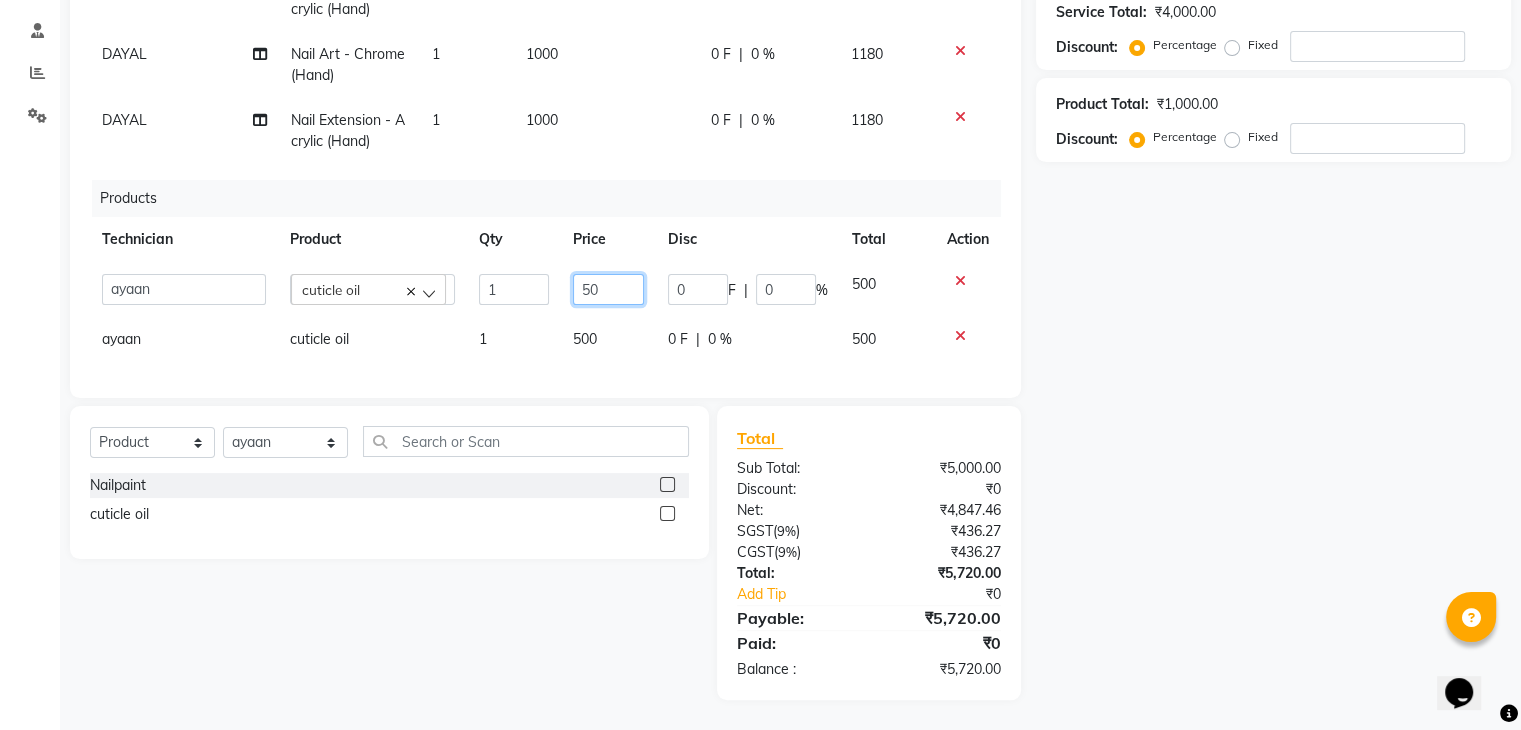 type on "5" 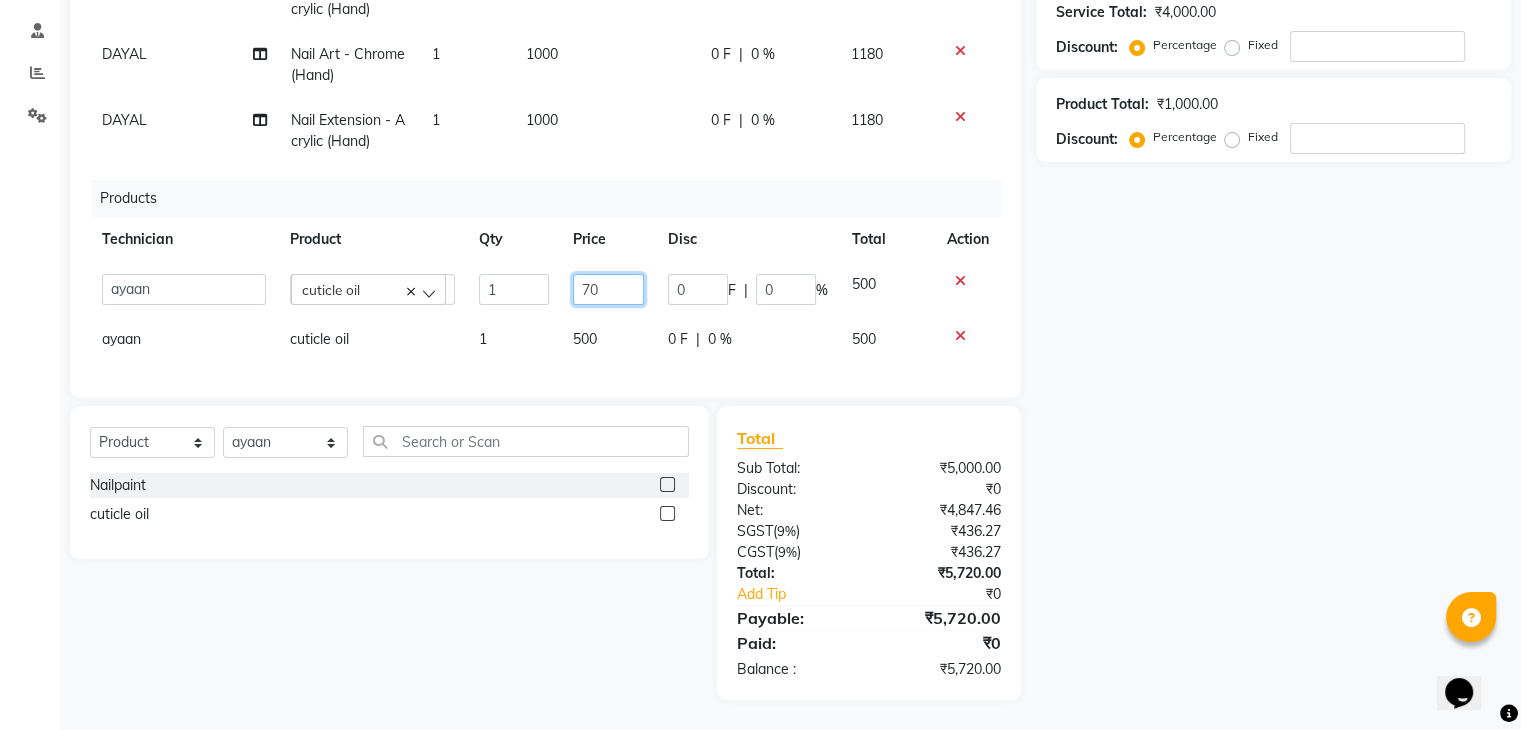 type on "700" 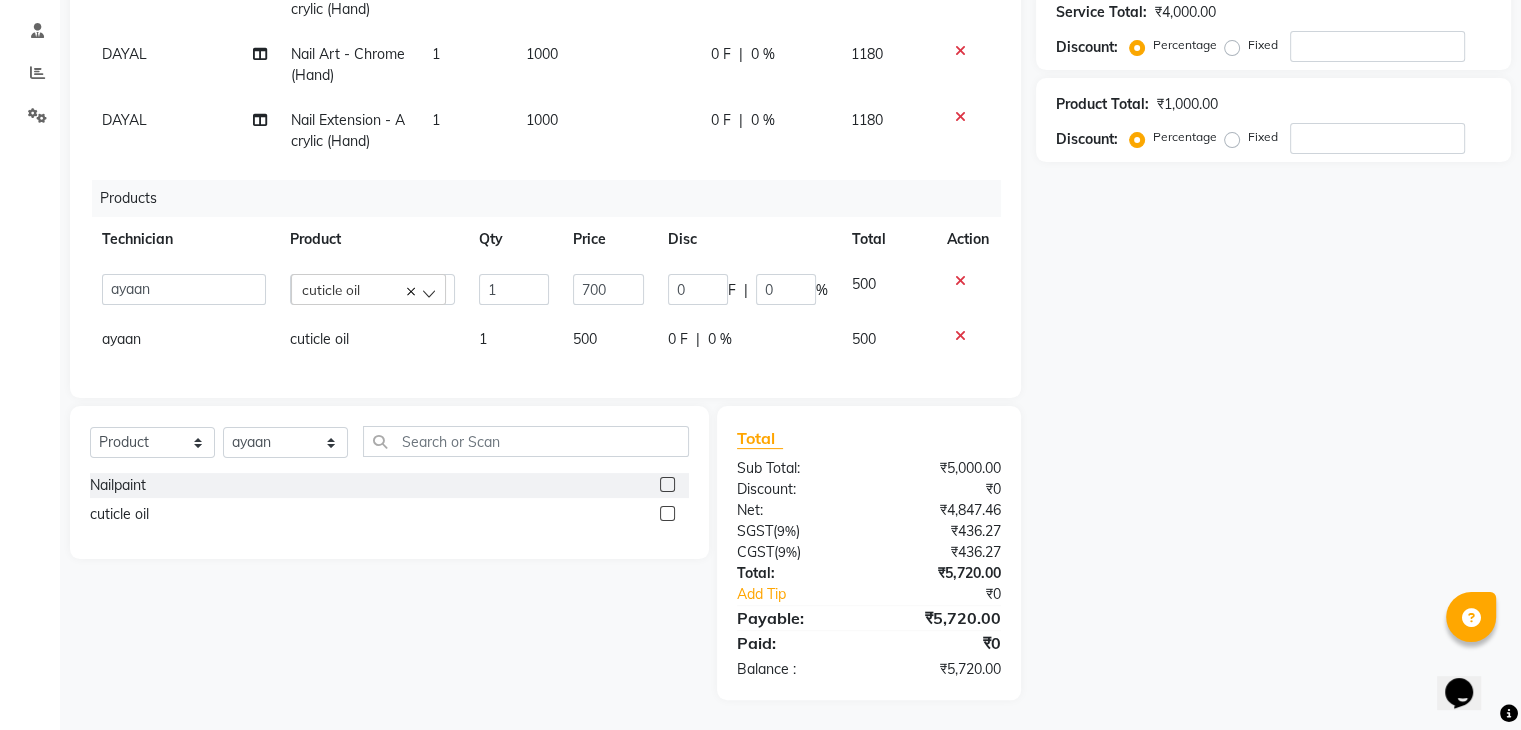 click on "500" 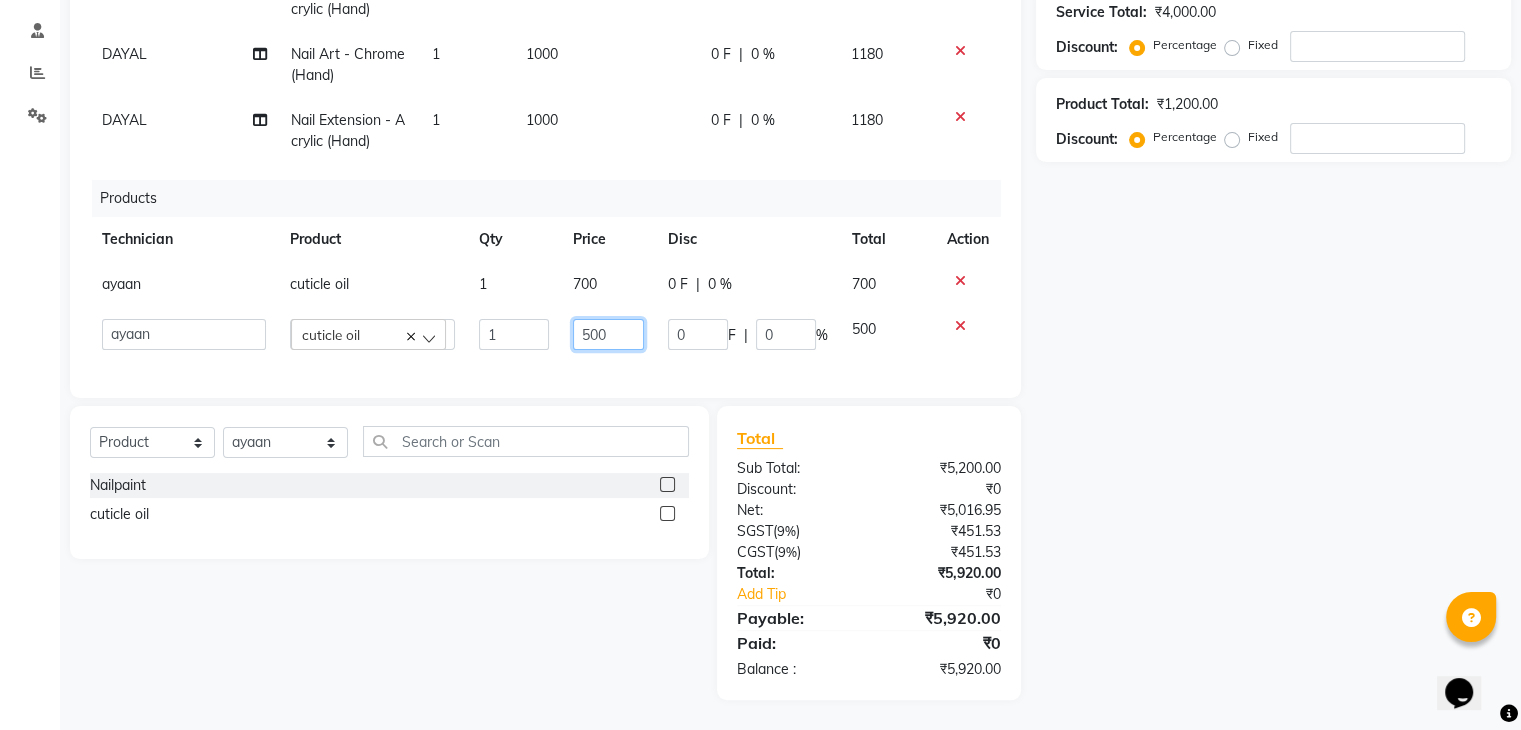 click on "500" 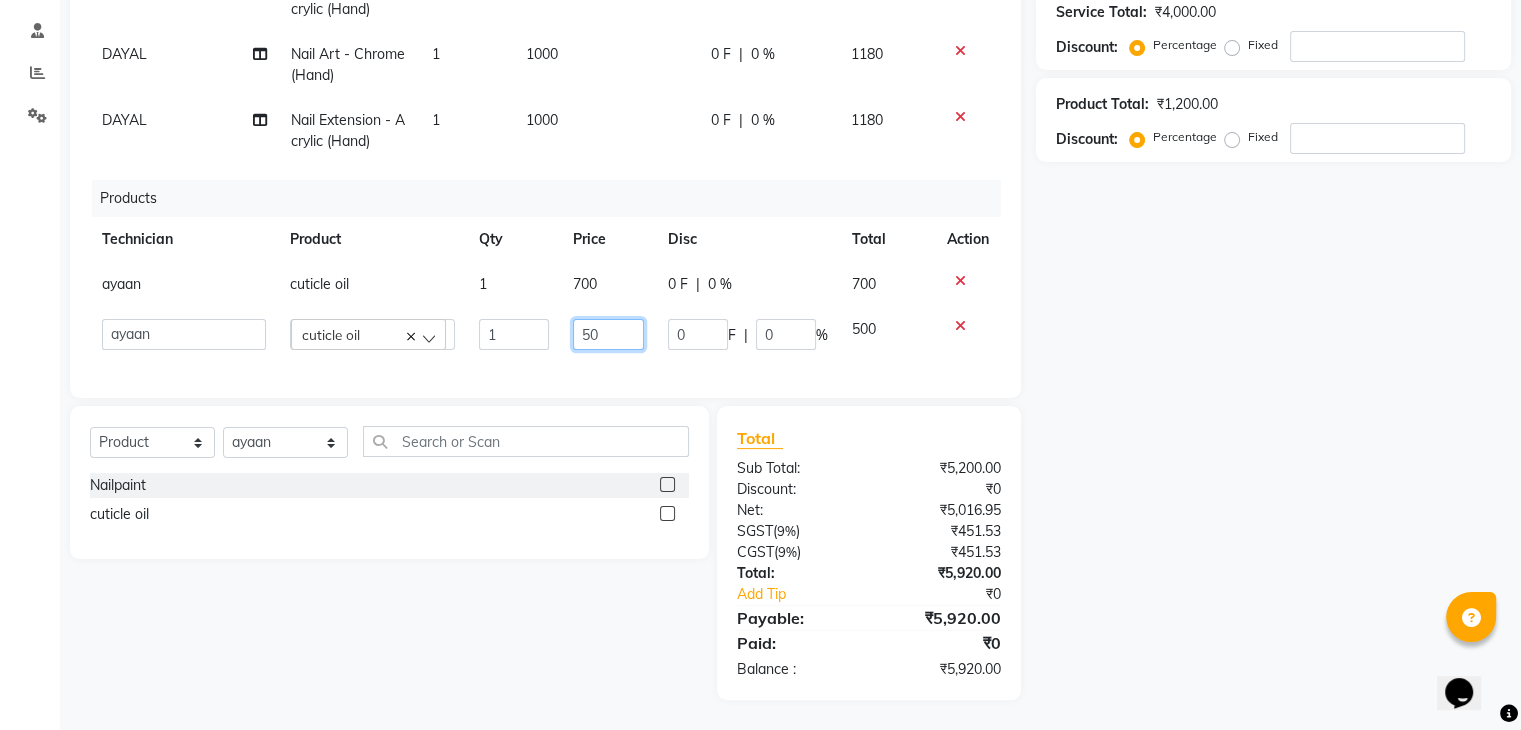 type on "5" 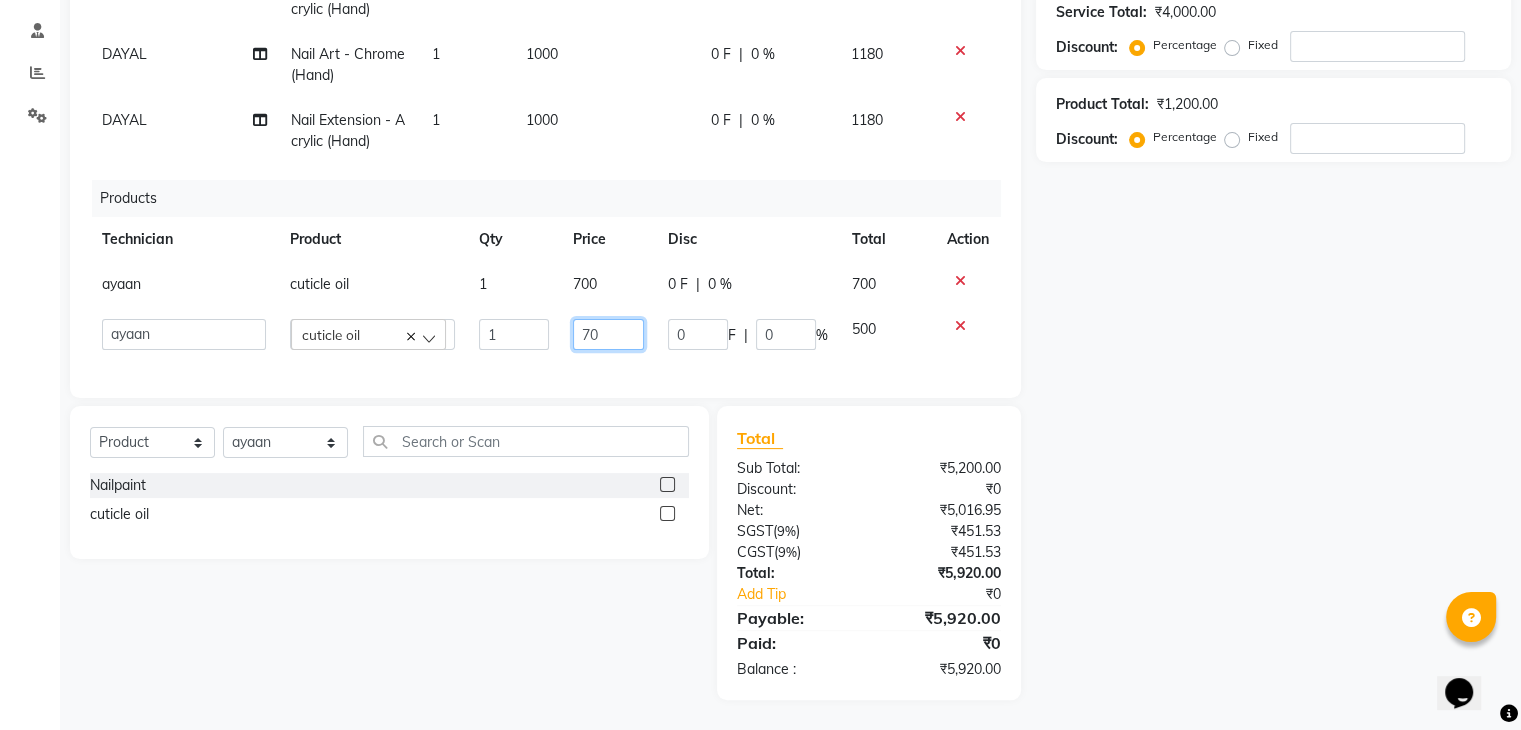 type on "700" 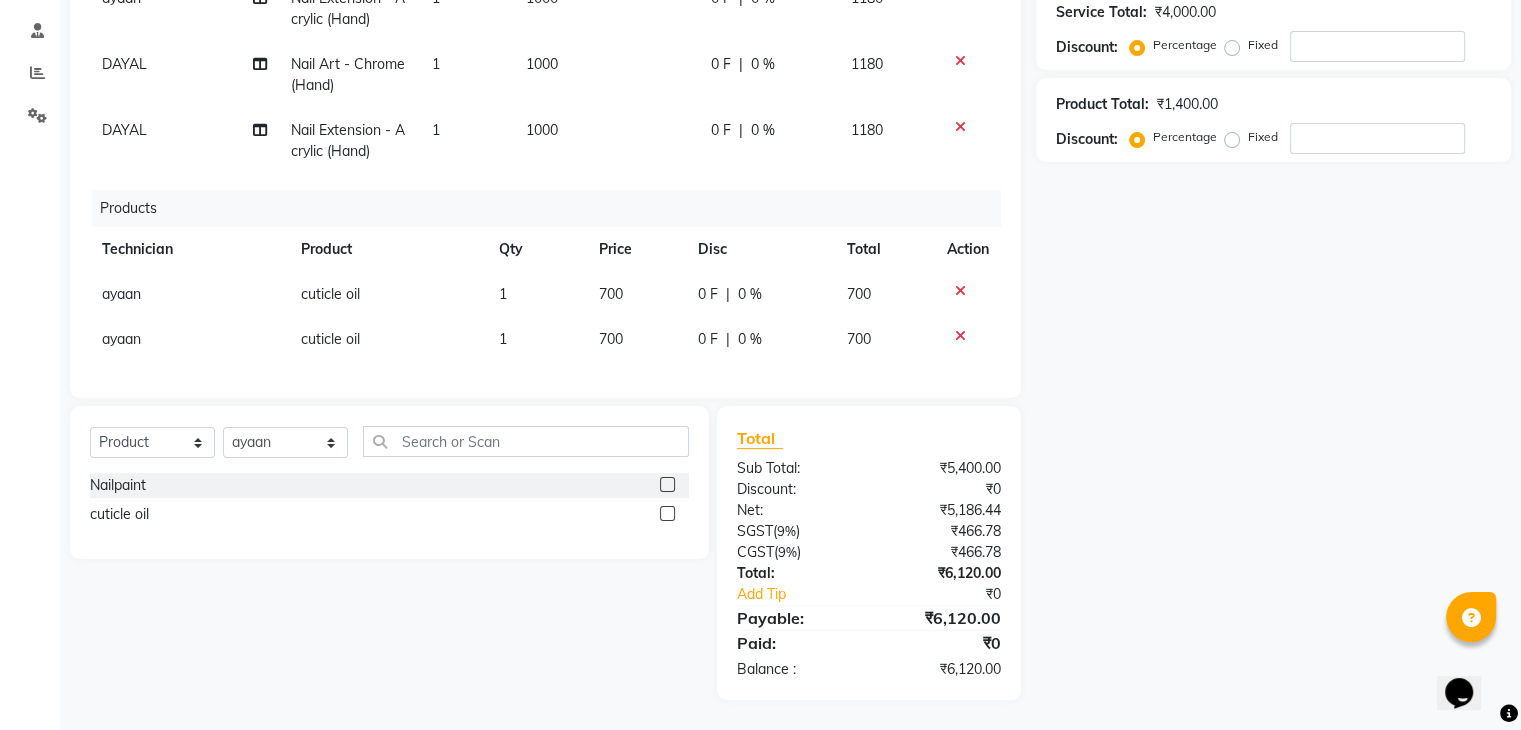 click on "Name: Membership: Total Visits: Card on file: Last Visit:  Points:  Service Total:  ₹4,000.00  Discount:  Percentage   Fixed  Product Total:  ₹1,400.00  Discount:  Percentage   Fixed" 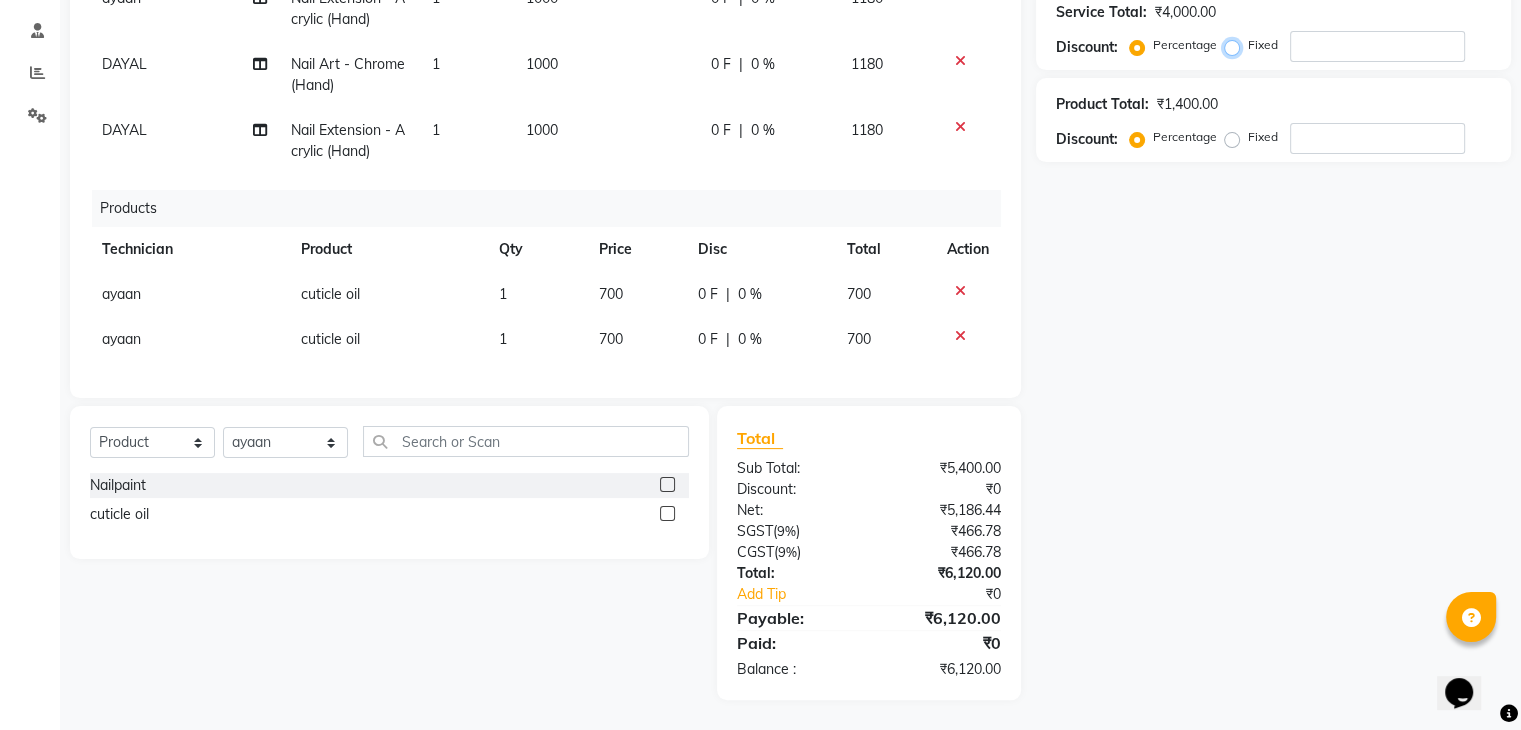 click on "Fixed" at bounding box center (1236, 45) 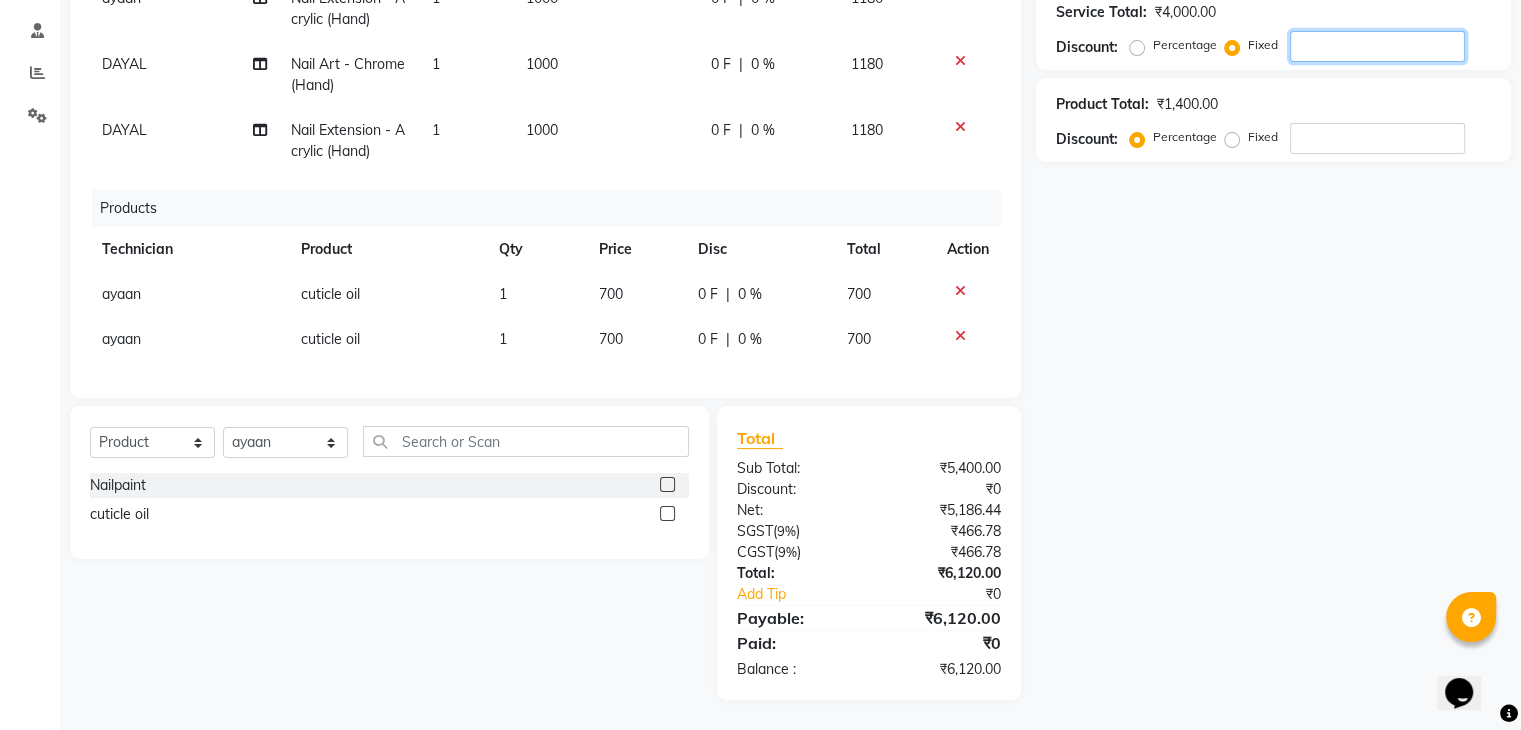 click 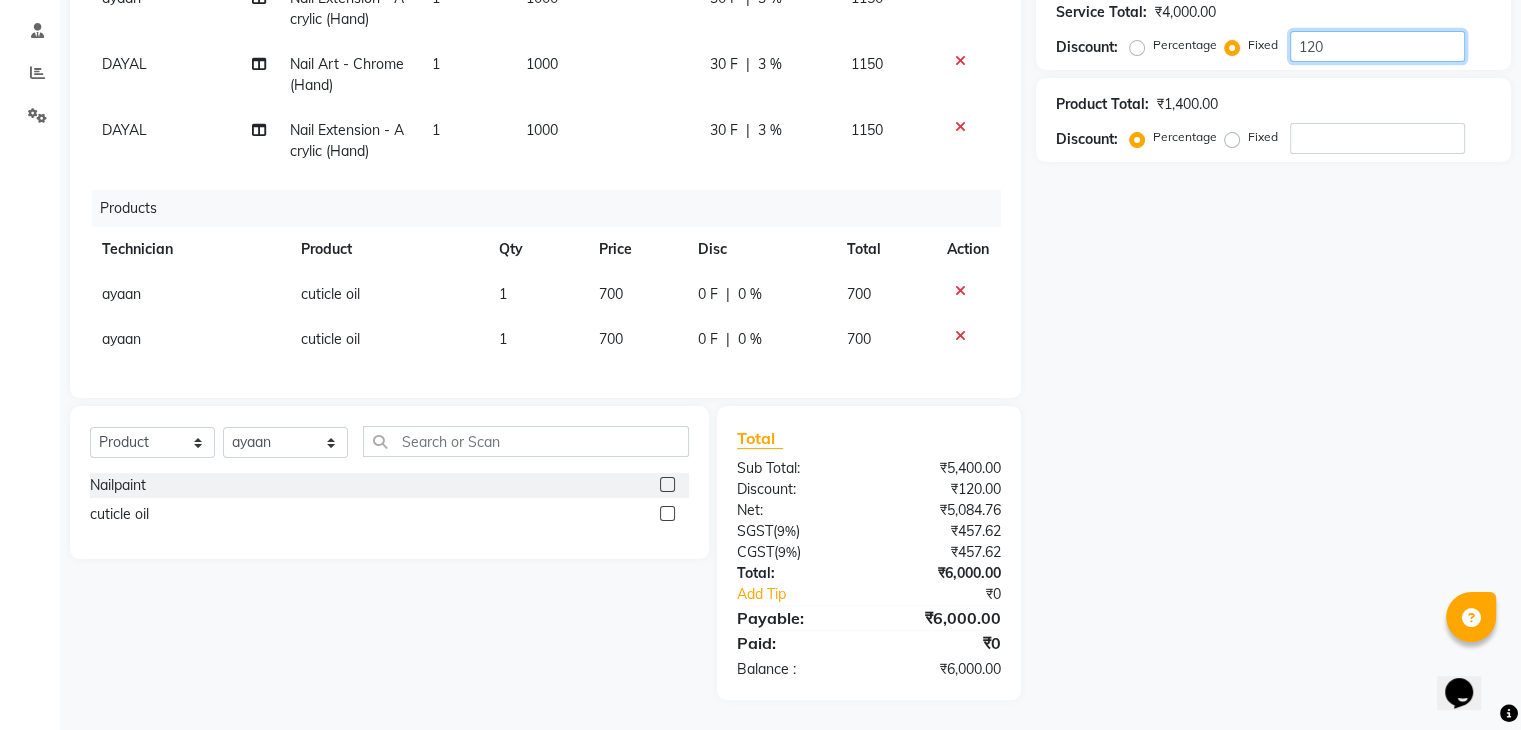 scroll, scrollTop: 0, scrollLeft: 0, axis: both 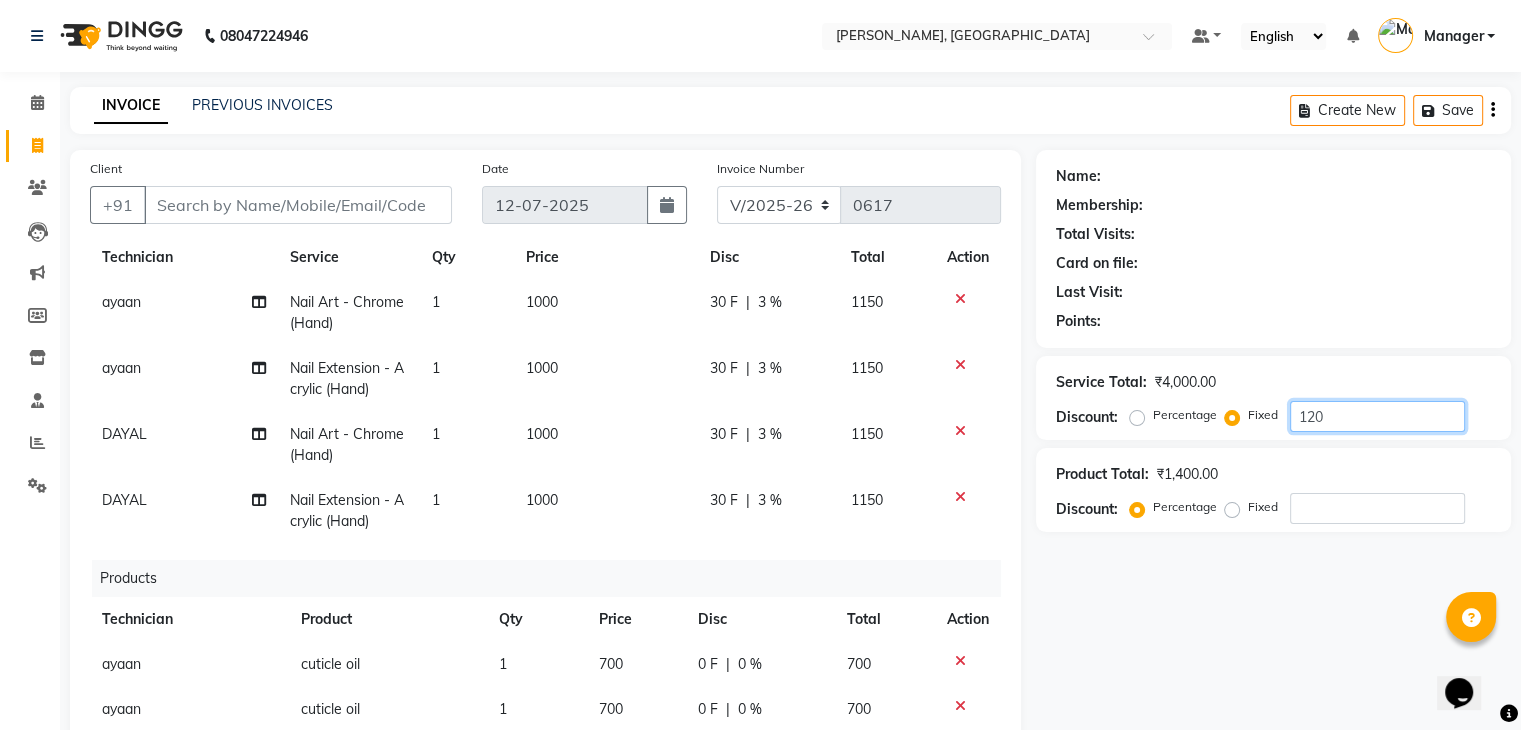 type on "120" 